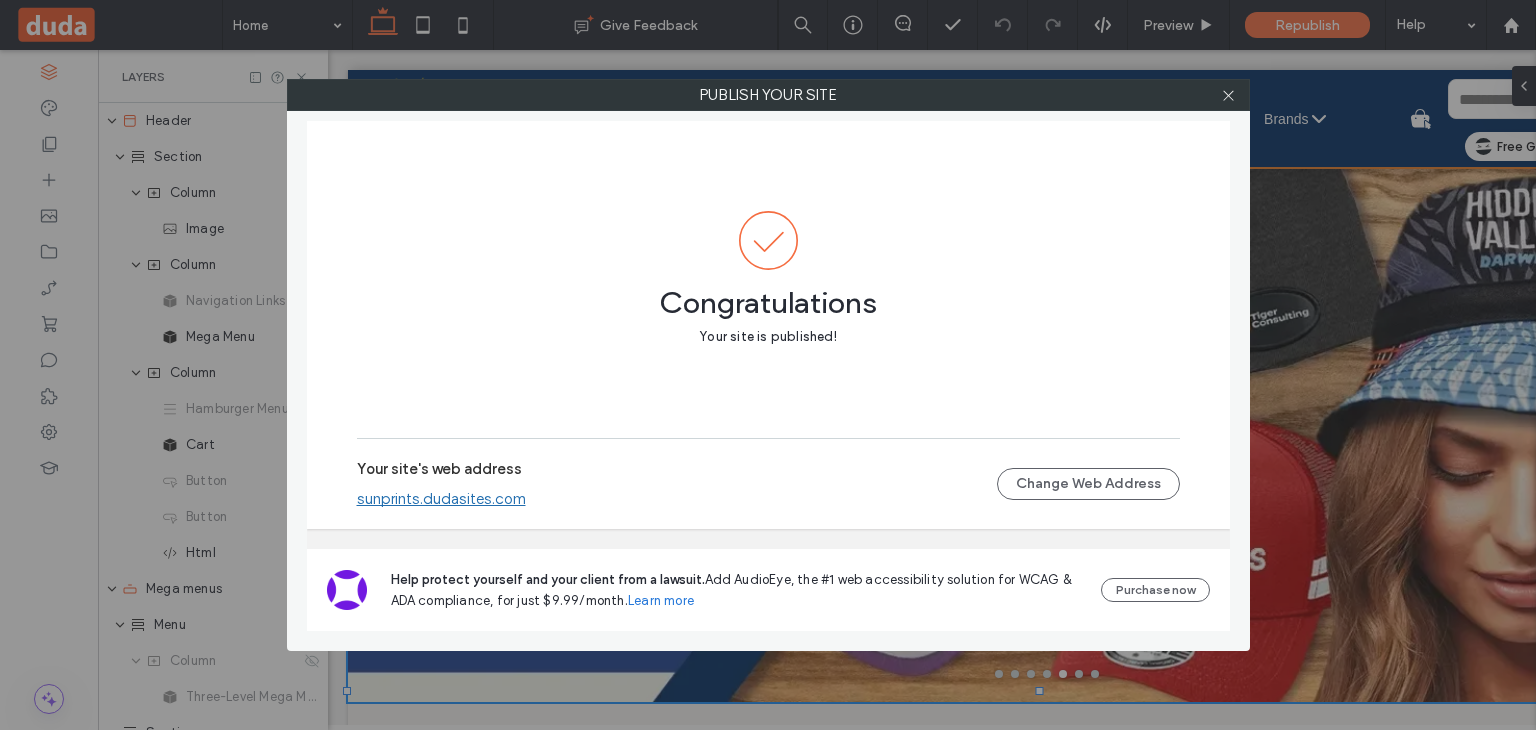 scroll, scrollTop: 0, scrollLeft: 0, axis: both 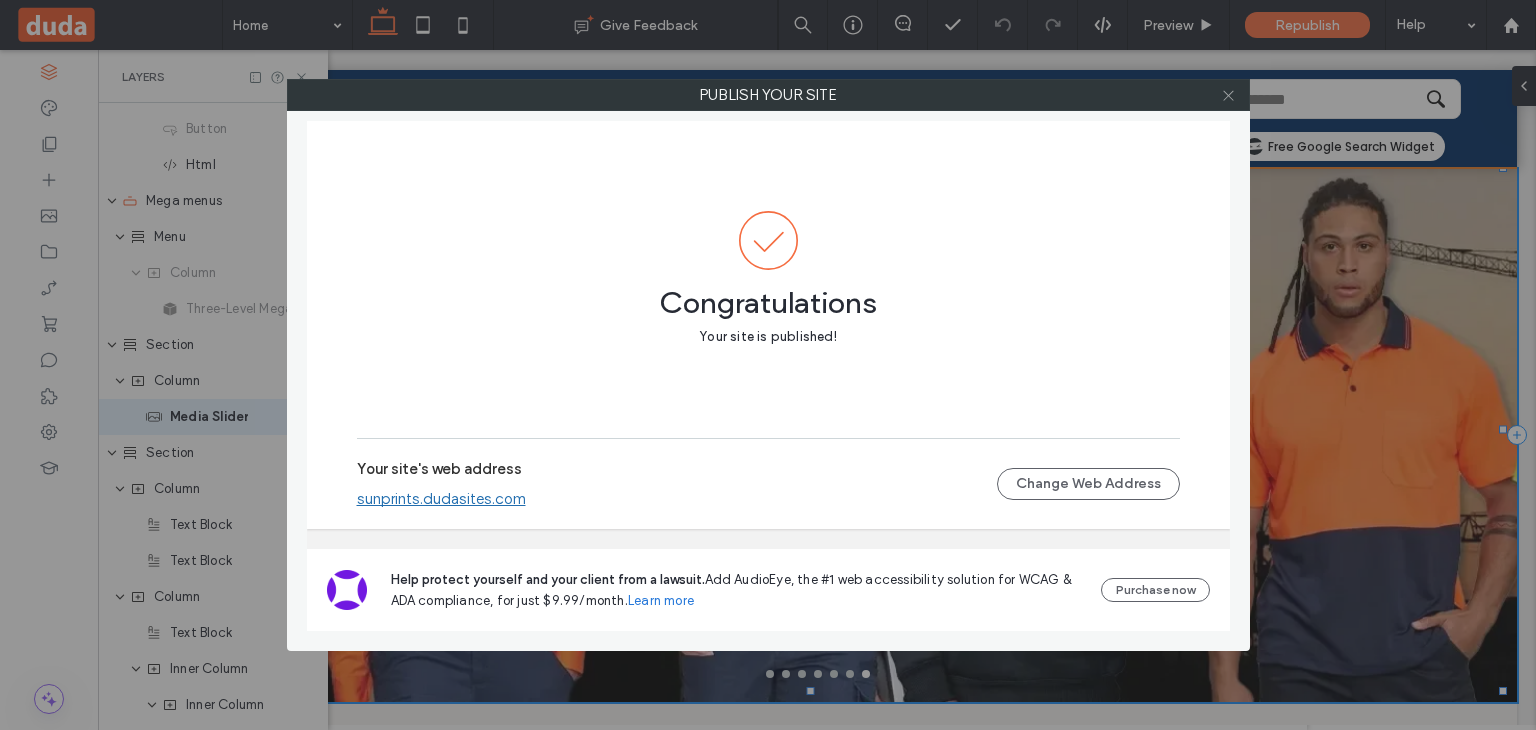 click 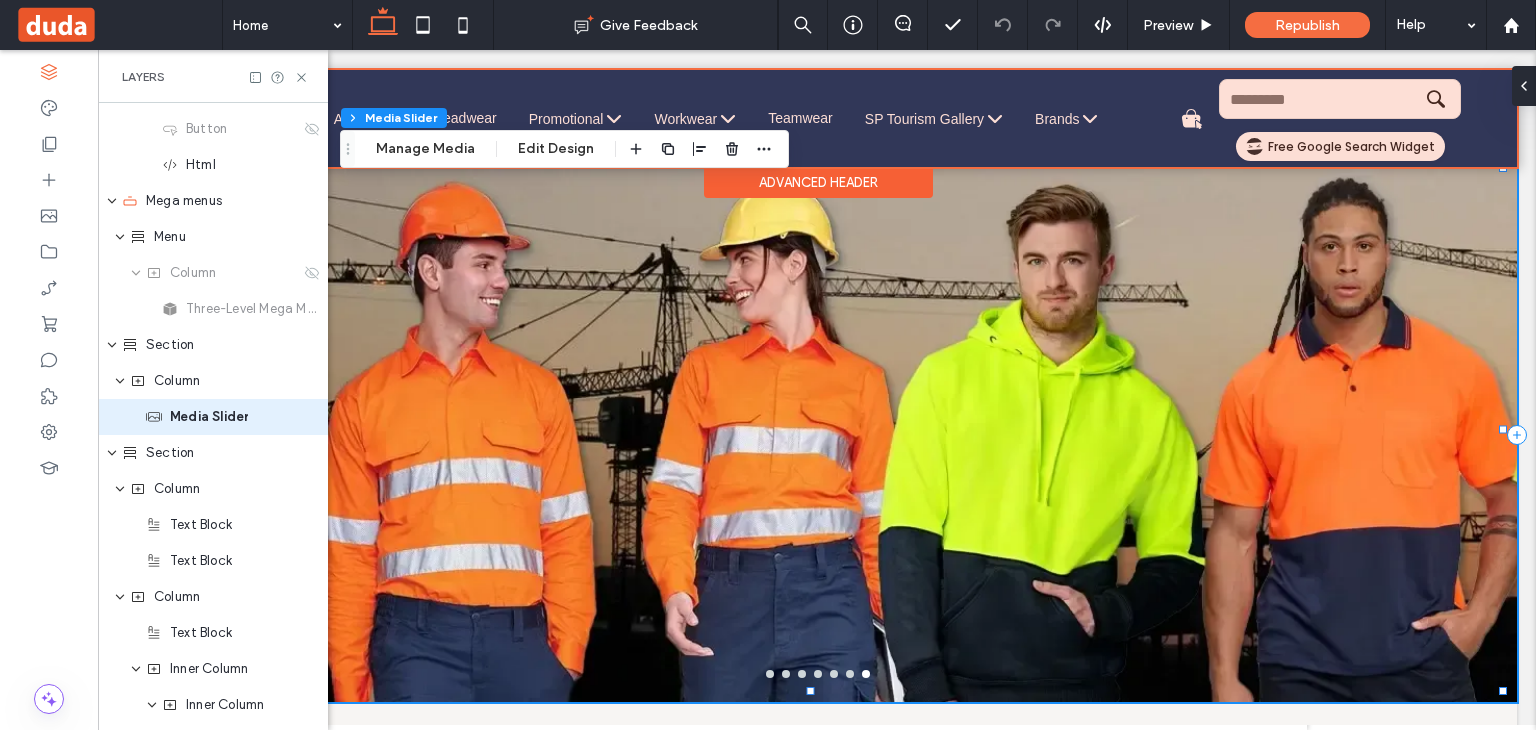 click at bounding box center [818, 118] 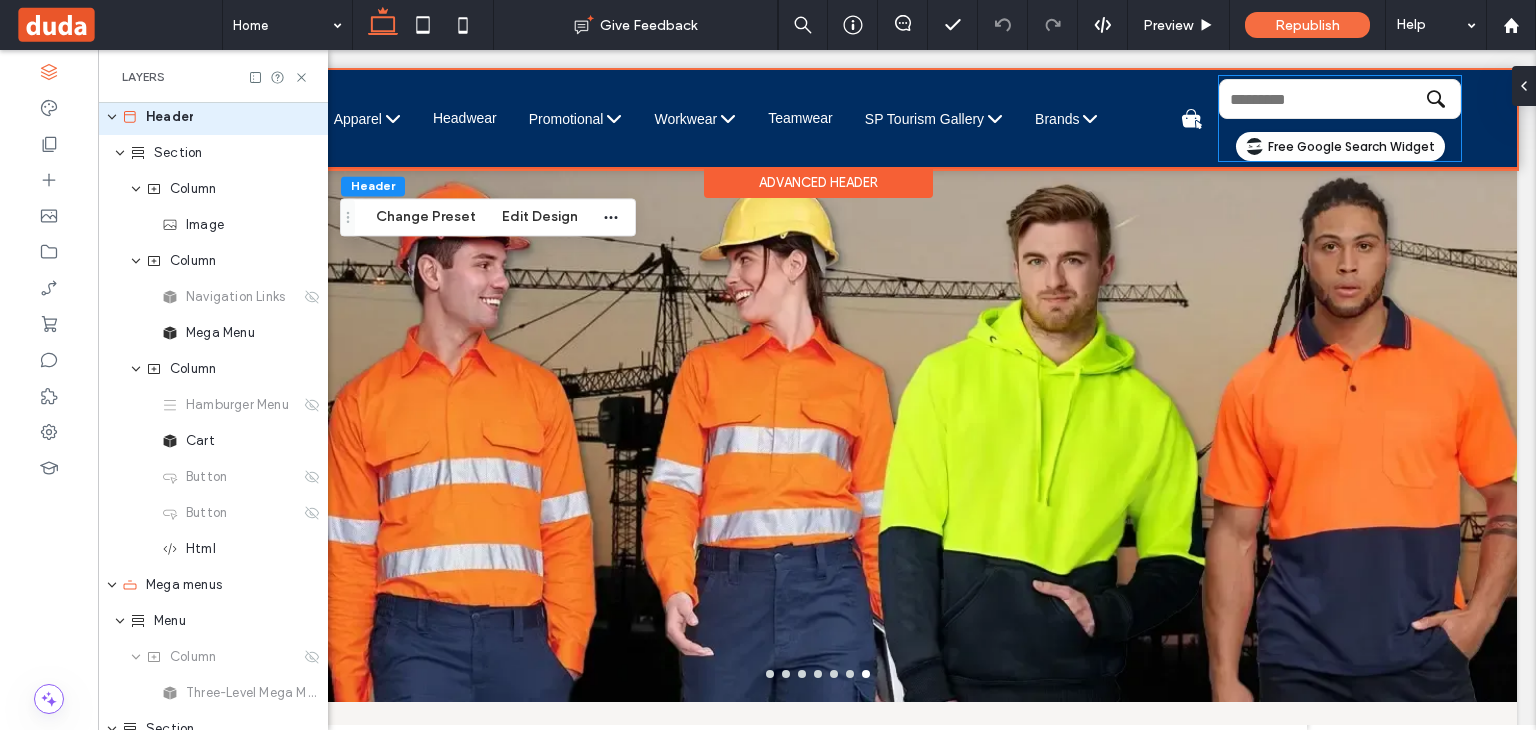 scroll, scrollTop: 0, scrollLeft: 0, axis: both 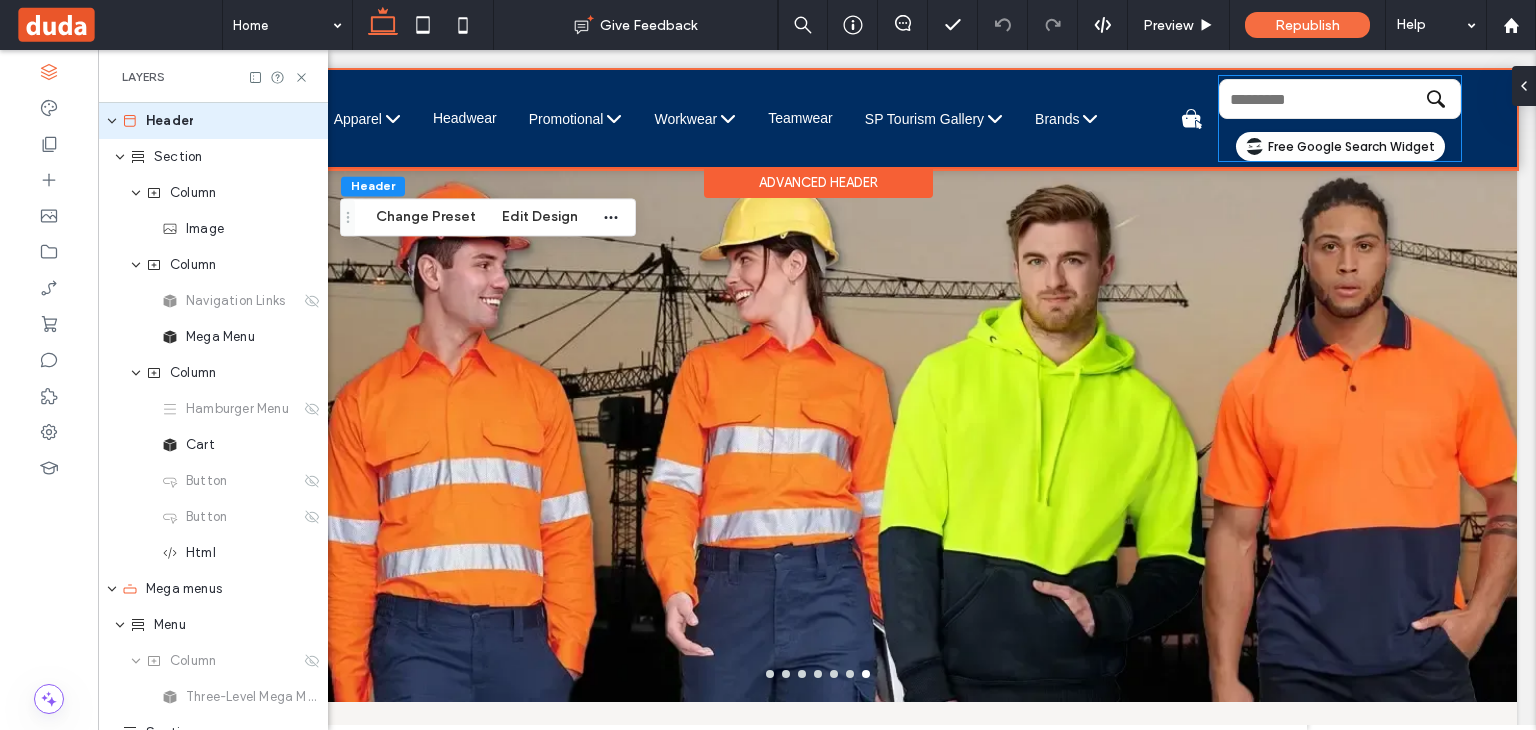 click at bounding box center (1340, 99) 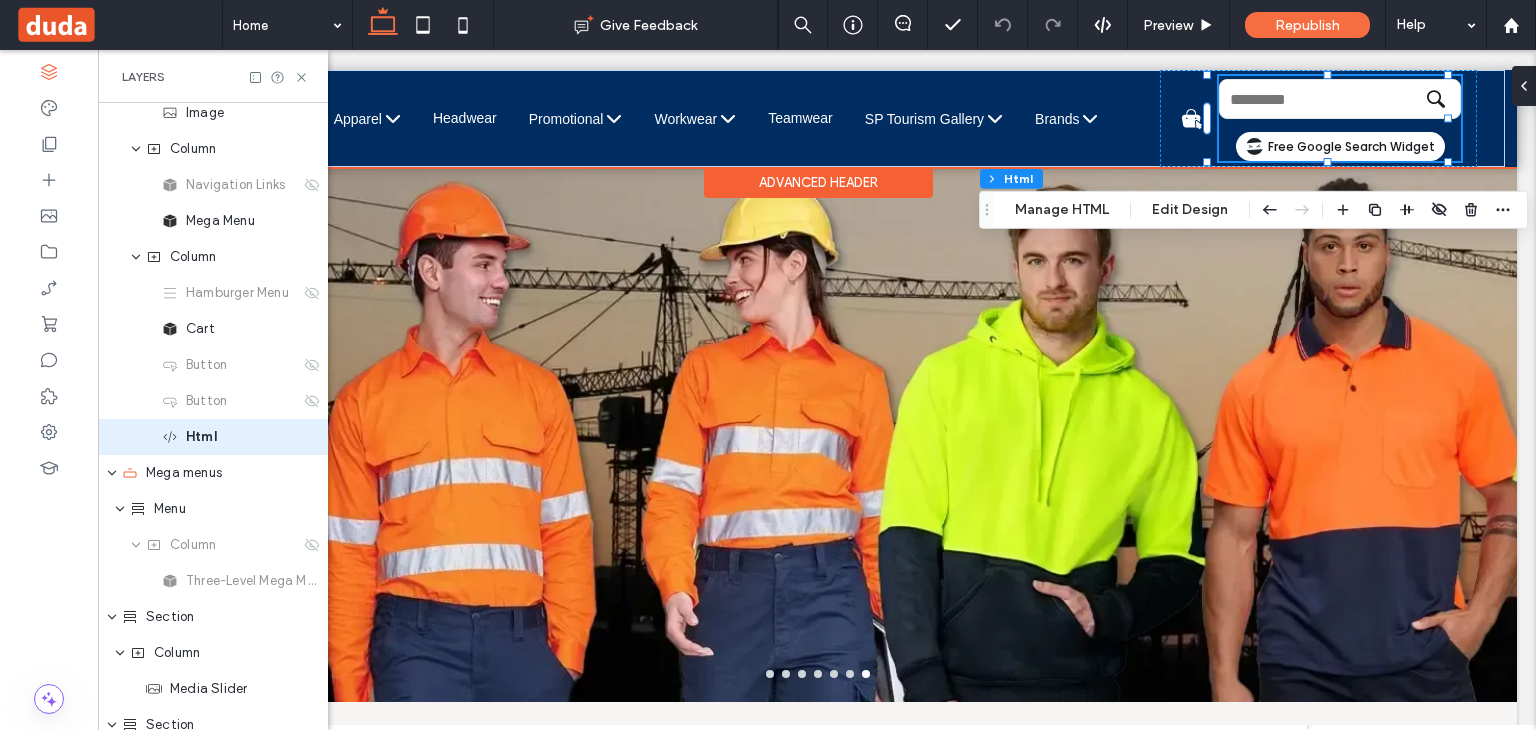 scroll, scrollTop: 136, scrollLeft: 0, axis: vertical 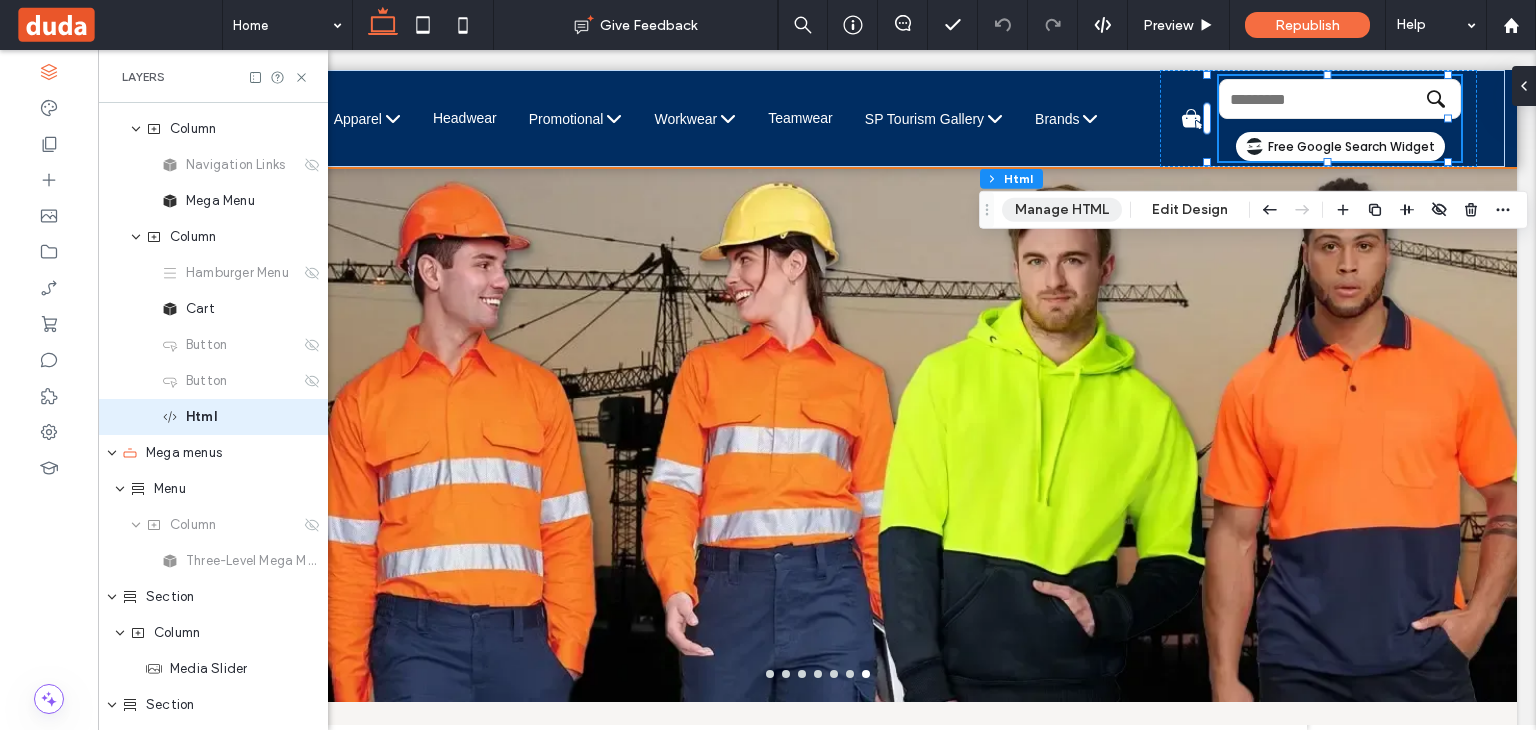 click on "Manage HTML" at bounding box center [1062, 210] 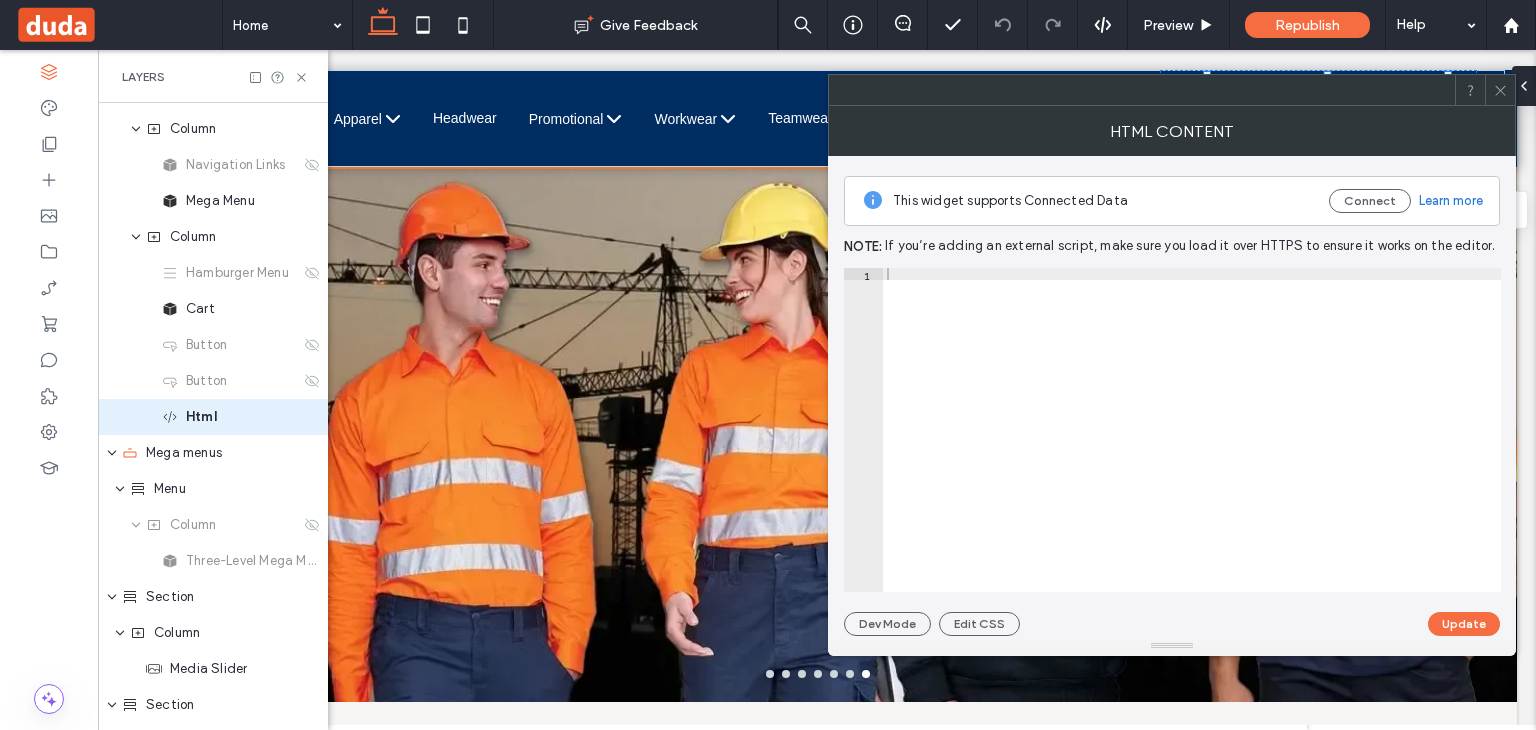 type 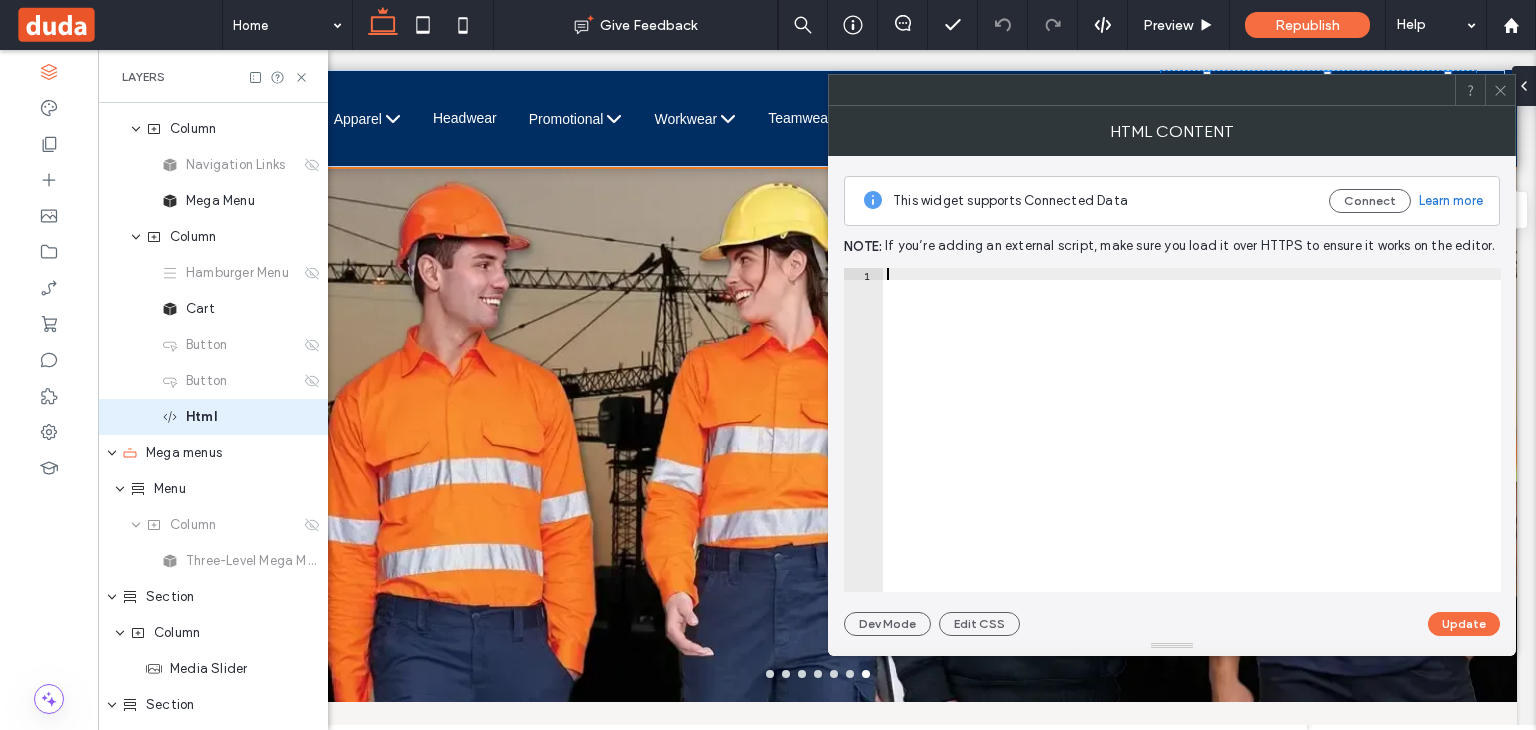click at bounding box center (1192, 442) 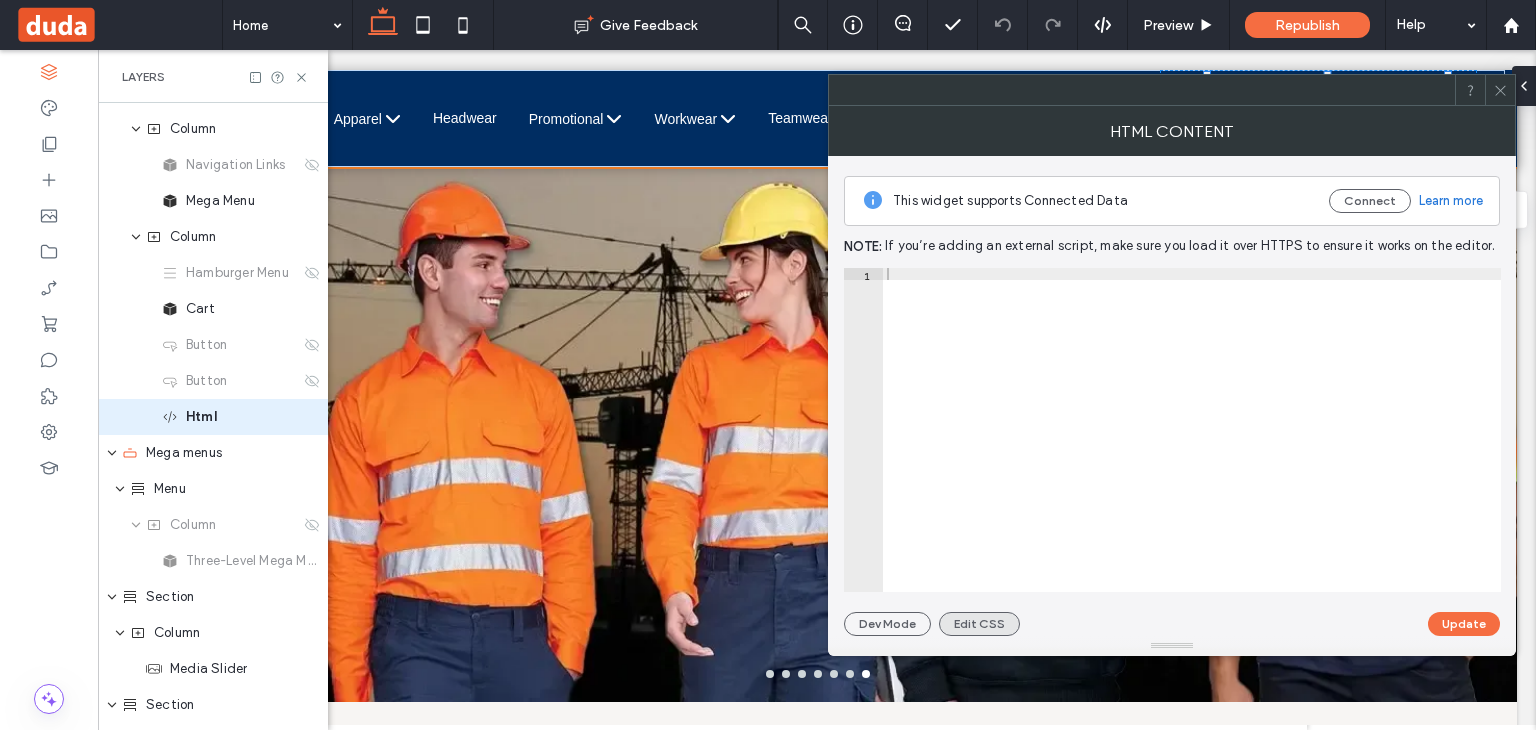 click on "Edit CSS" at bounding box center (979, 624) 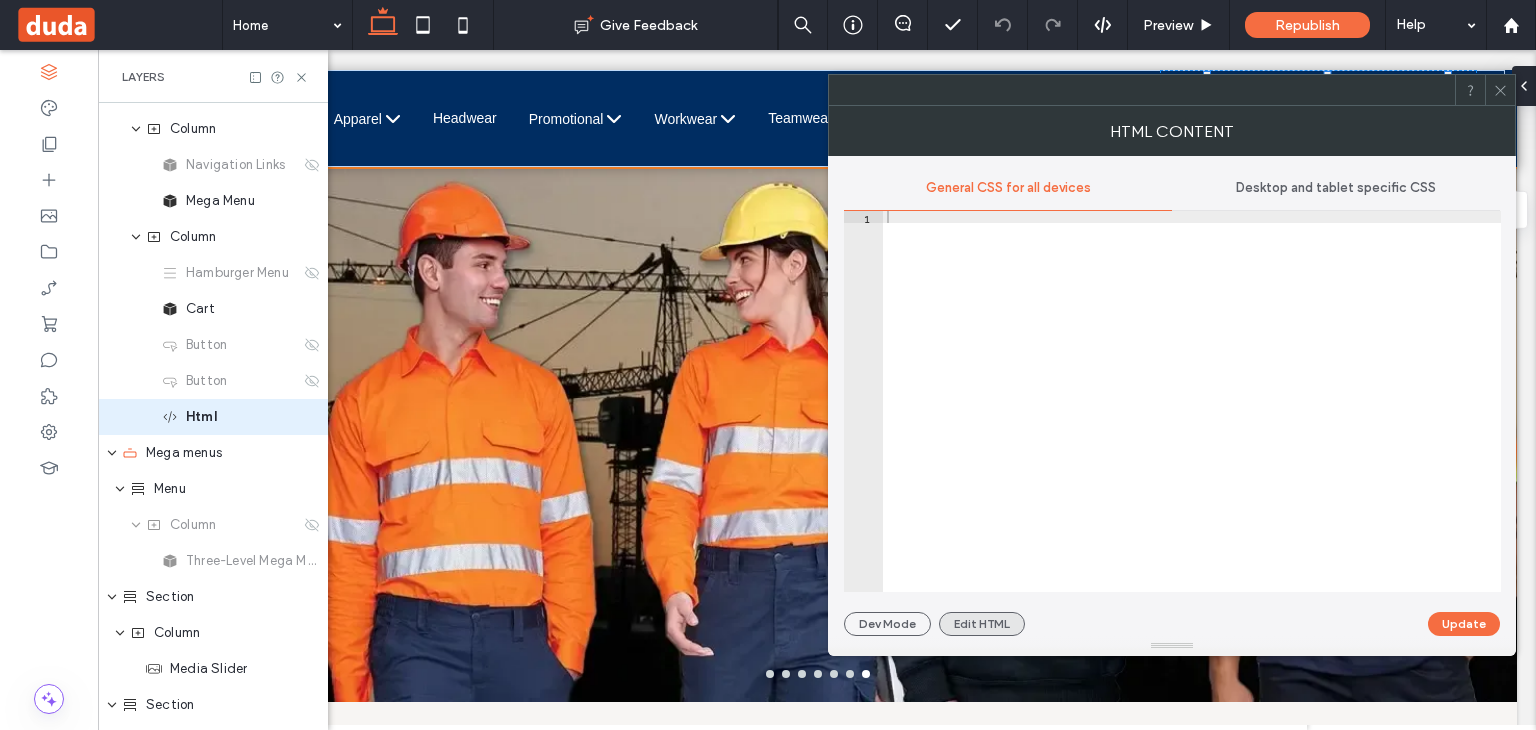 click on "Edit HTML" at bounding box center [982, 624] 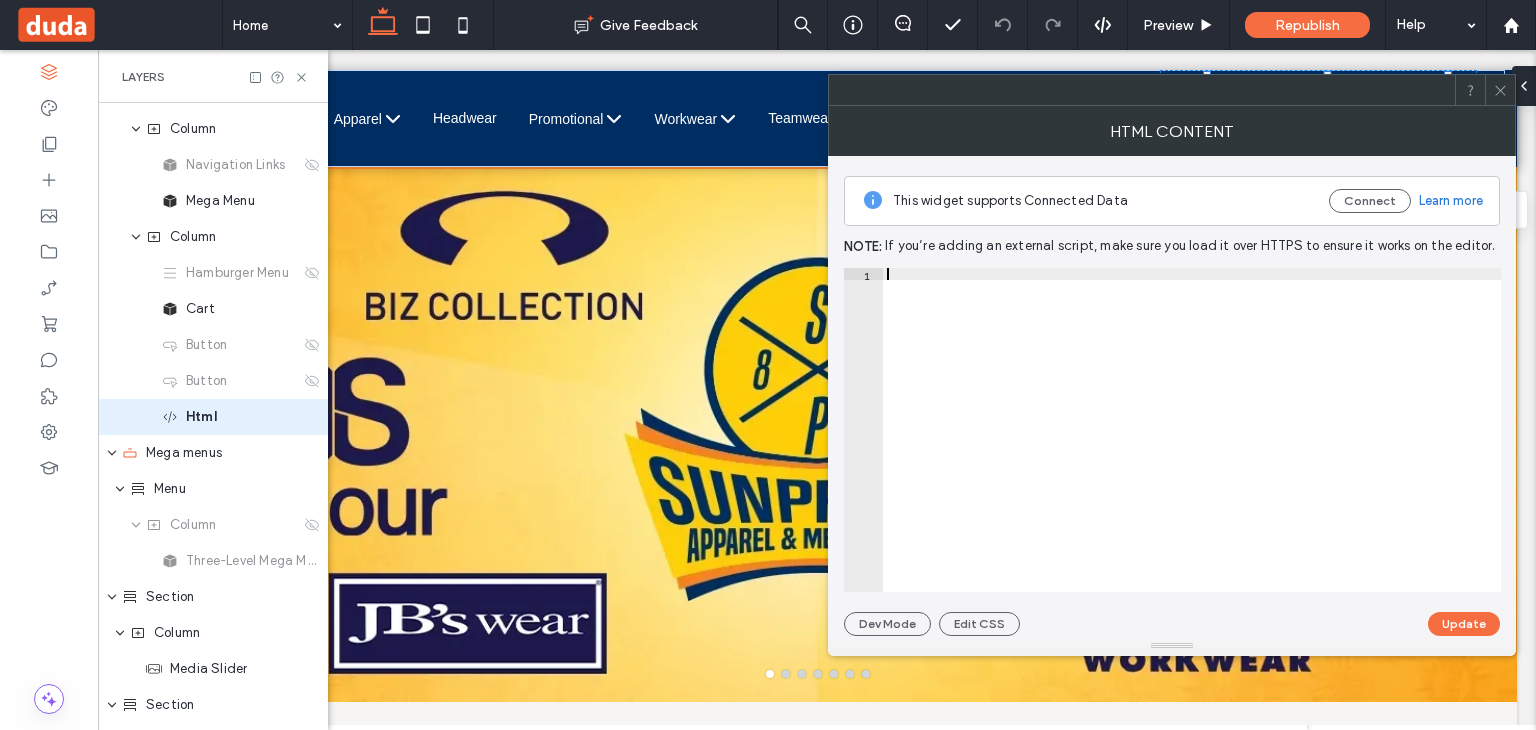 click at bounding box center [1192, 442] 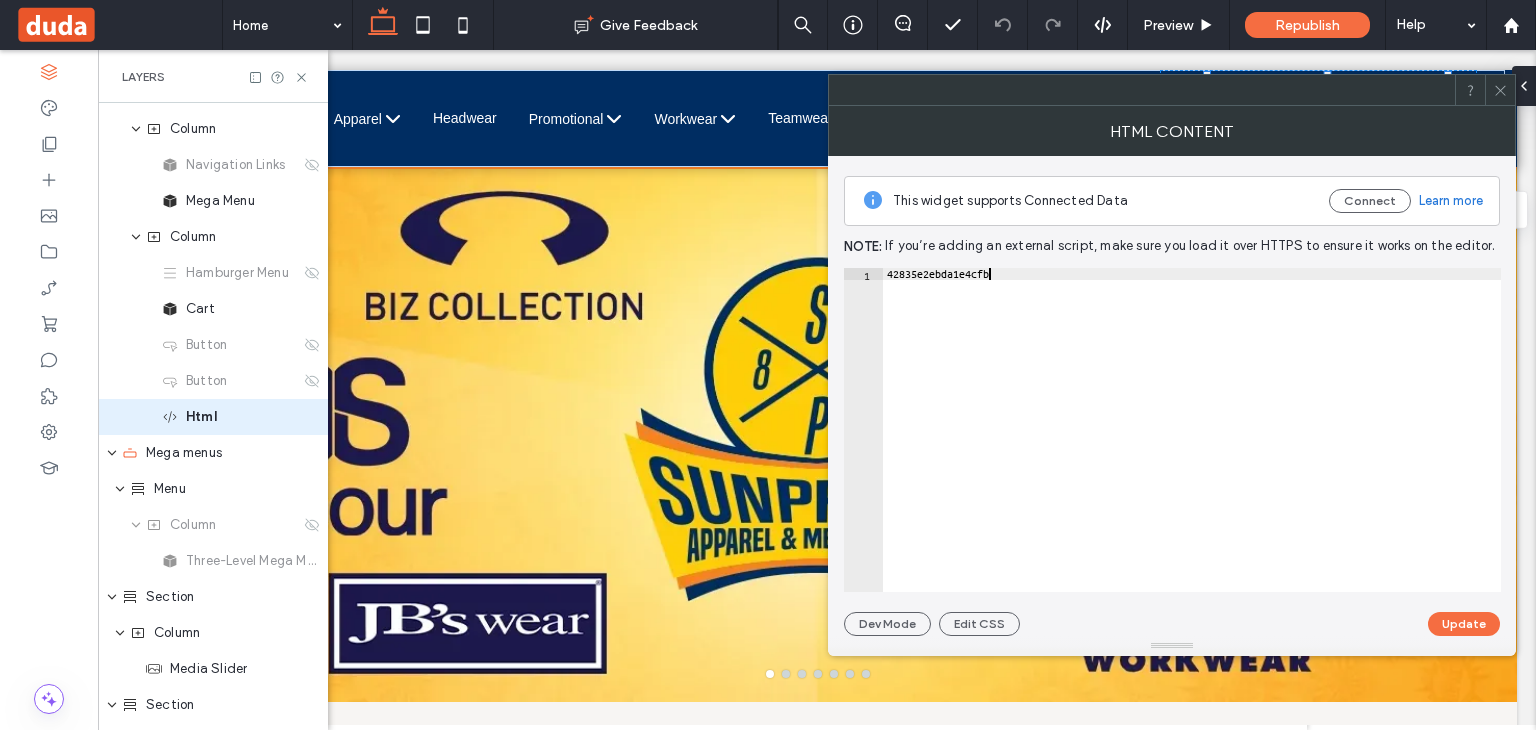 type on "**********" 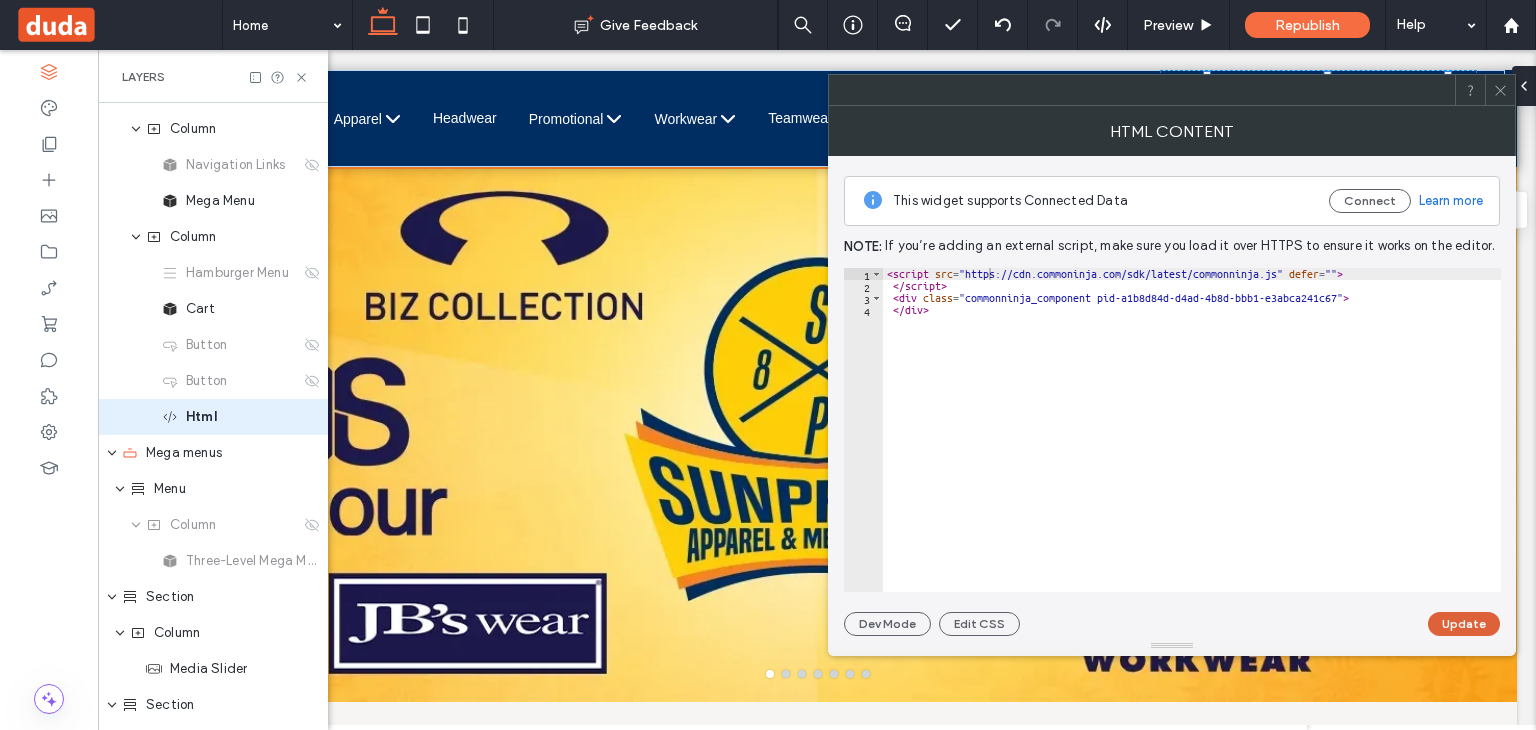 click on "Update" at bounding box center (1464, 624) 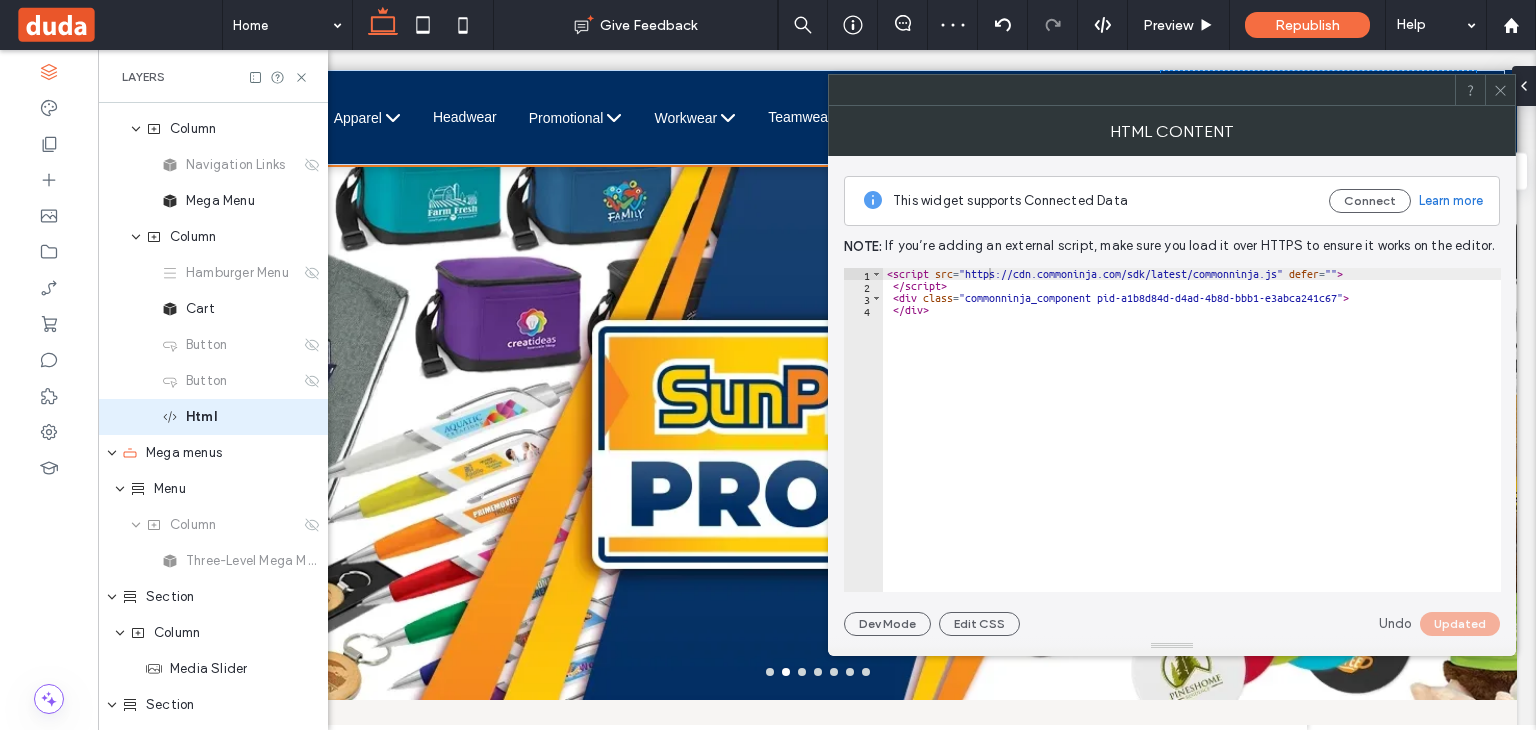 click 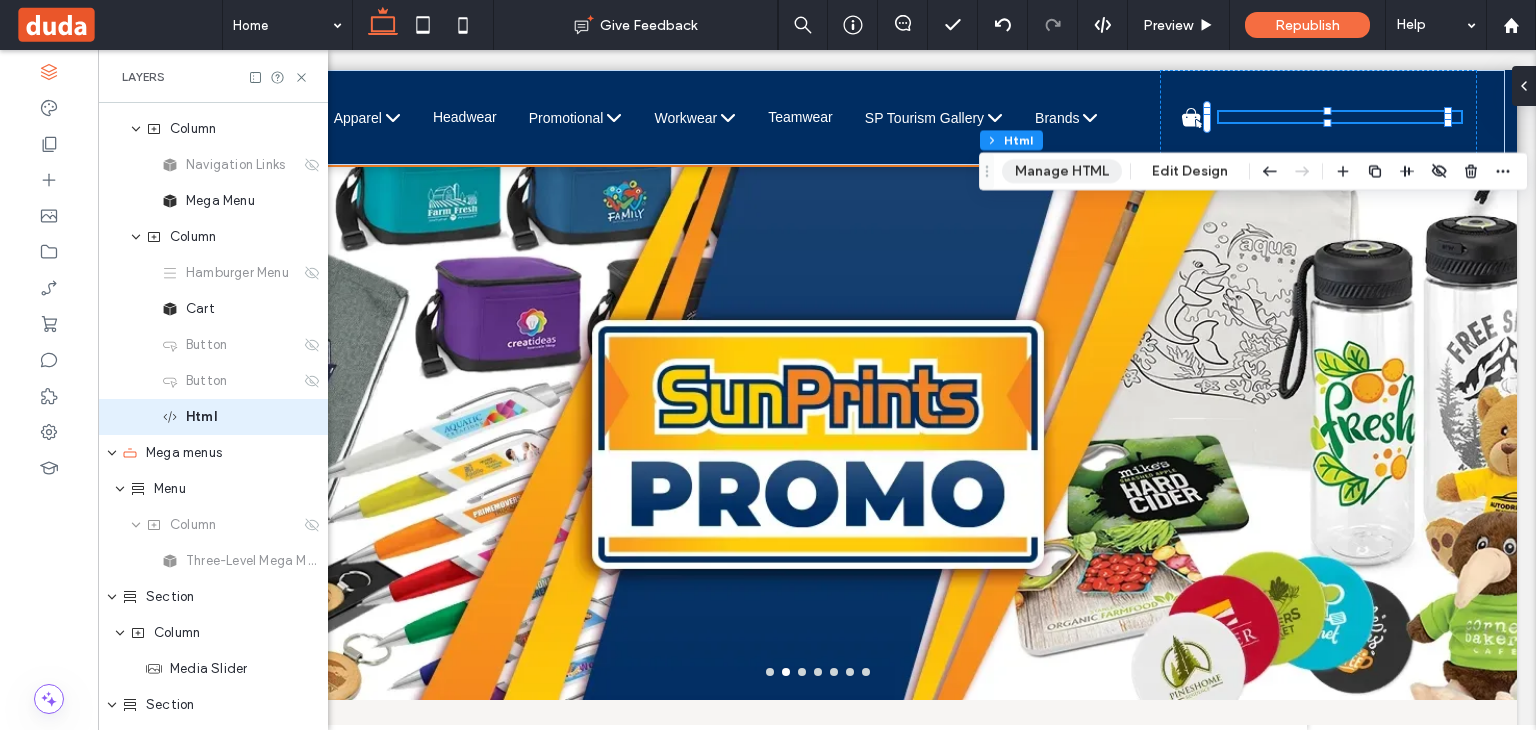 click on "Manage HTML" at bounding box center [1062, 171] 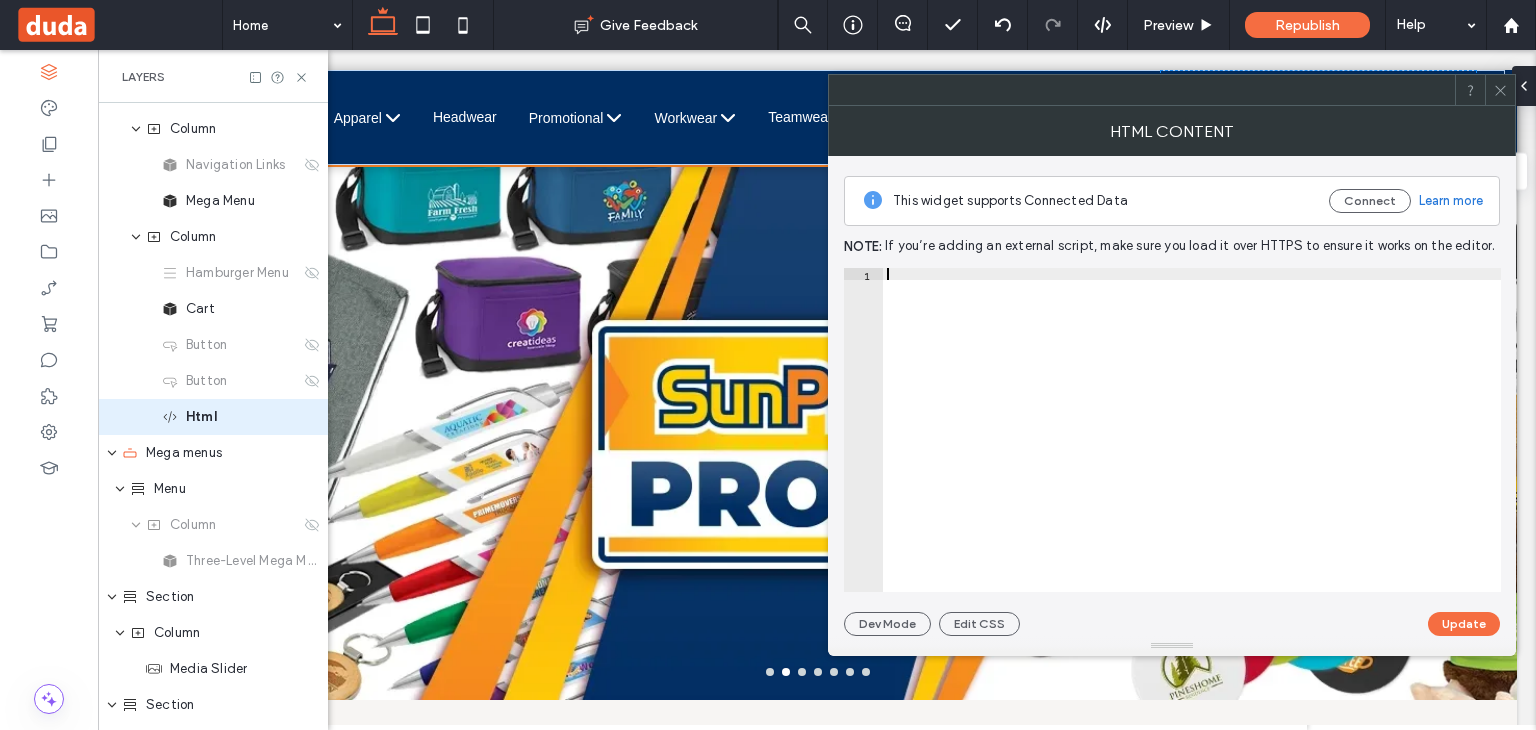 click at bounding box center (1192, 442) 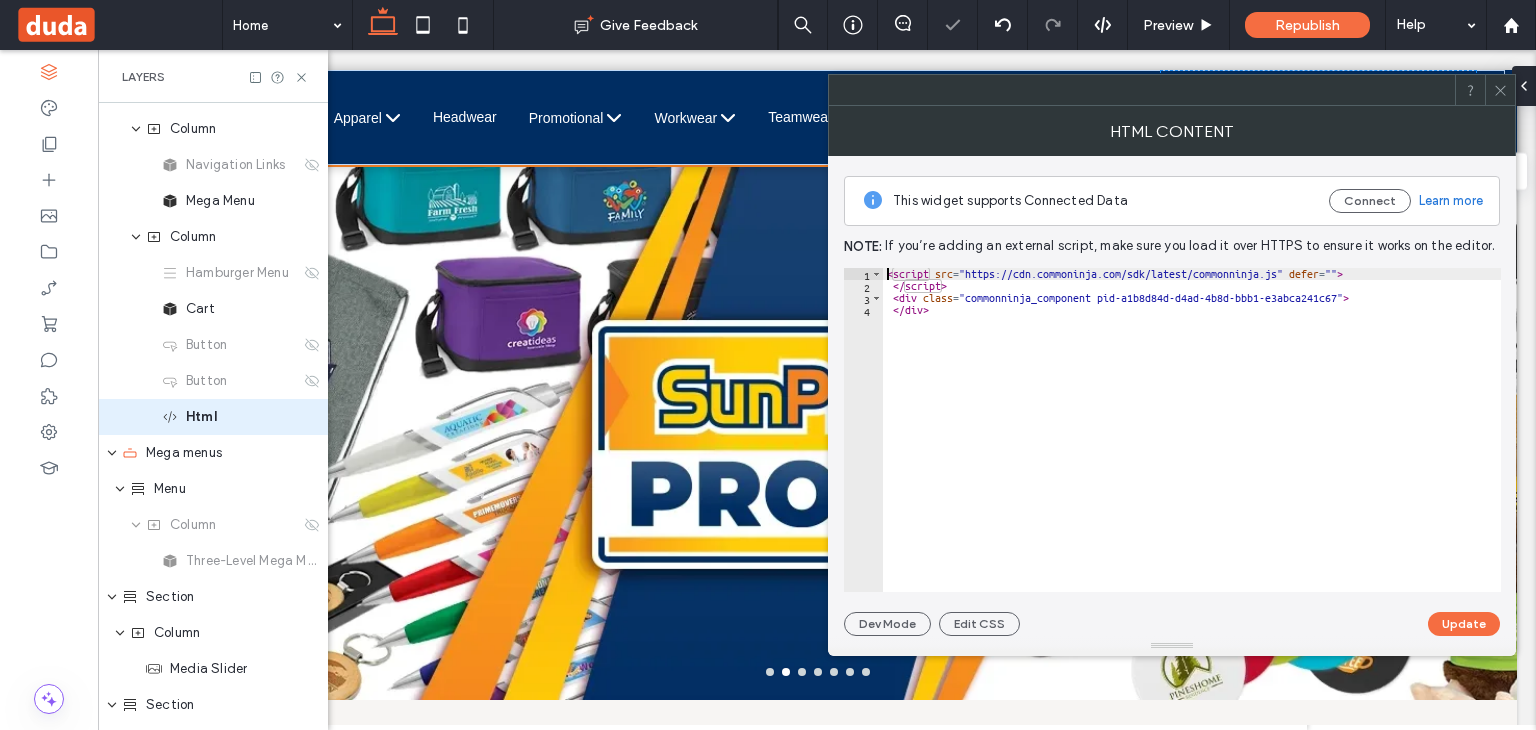 type 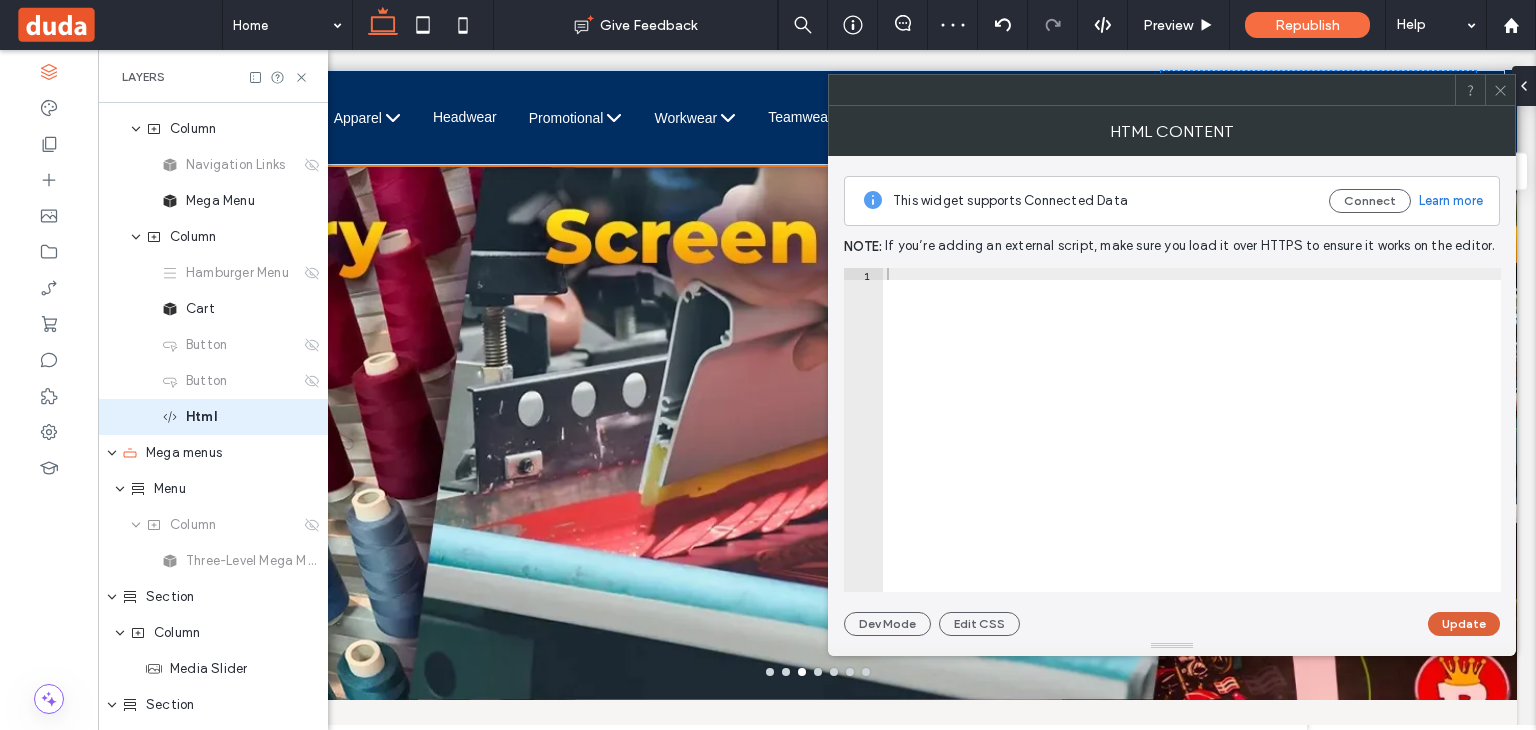 click on "Update" at bounding box center (1464, 624) 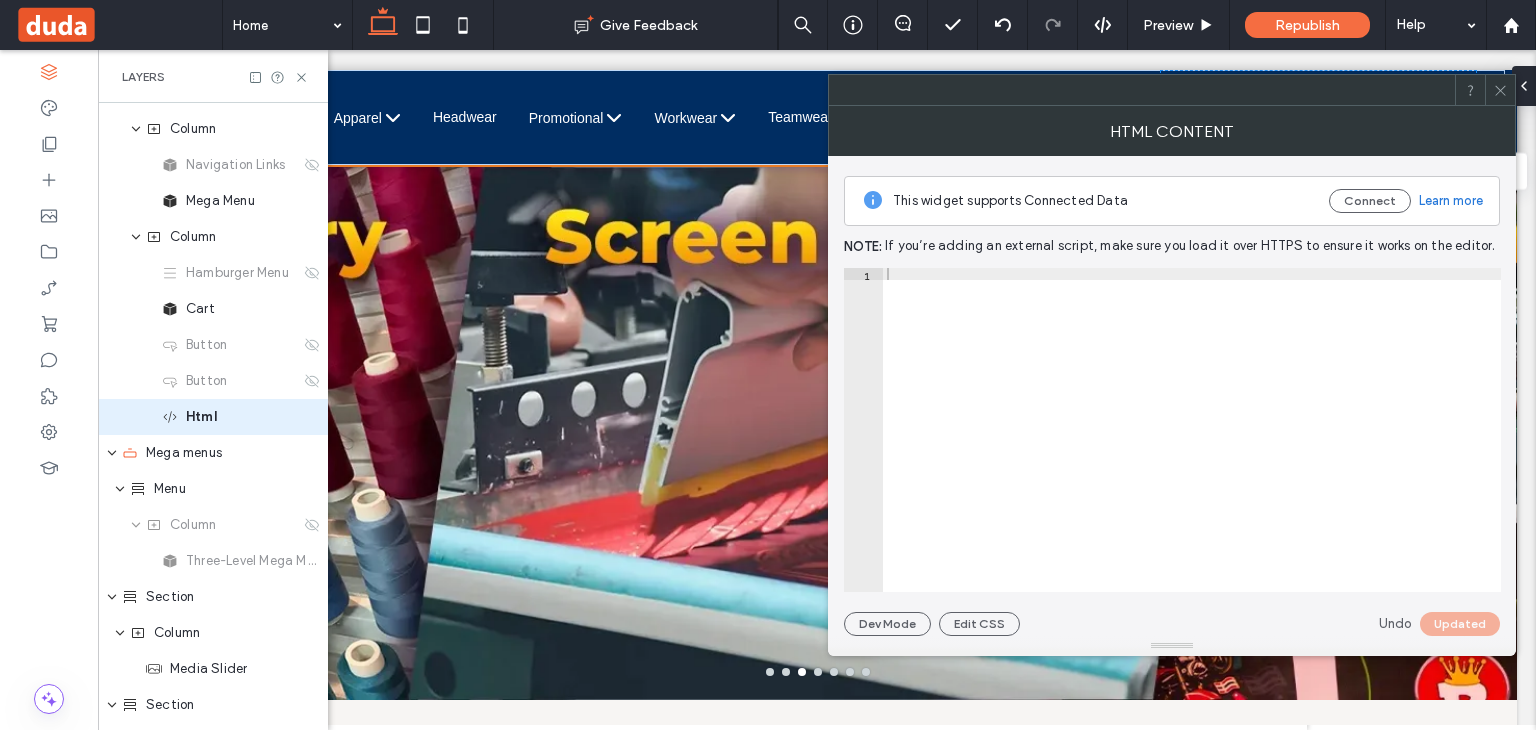 click 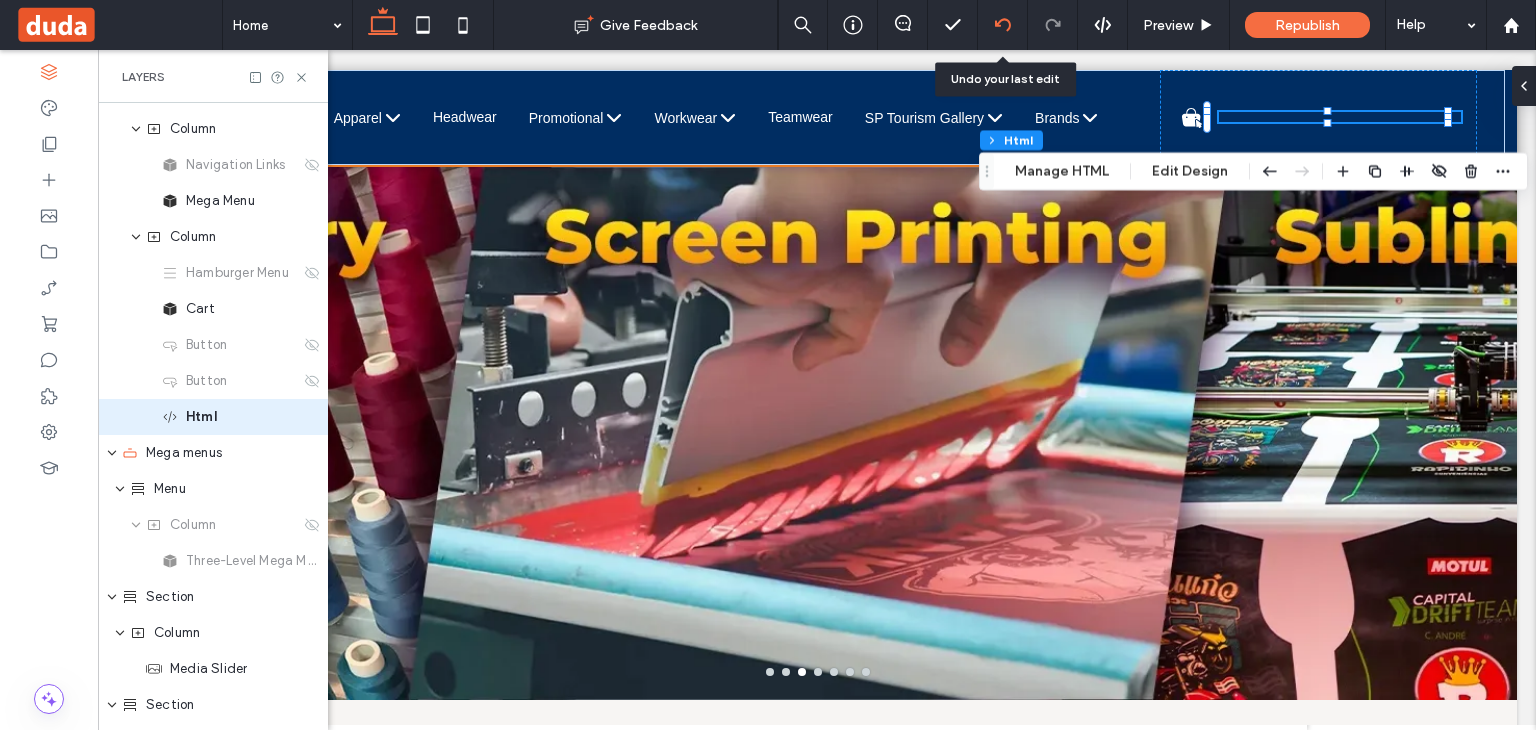 click 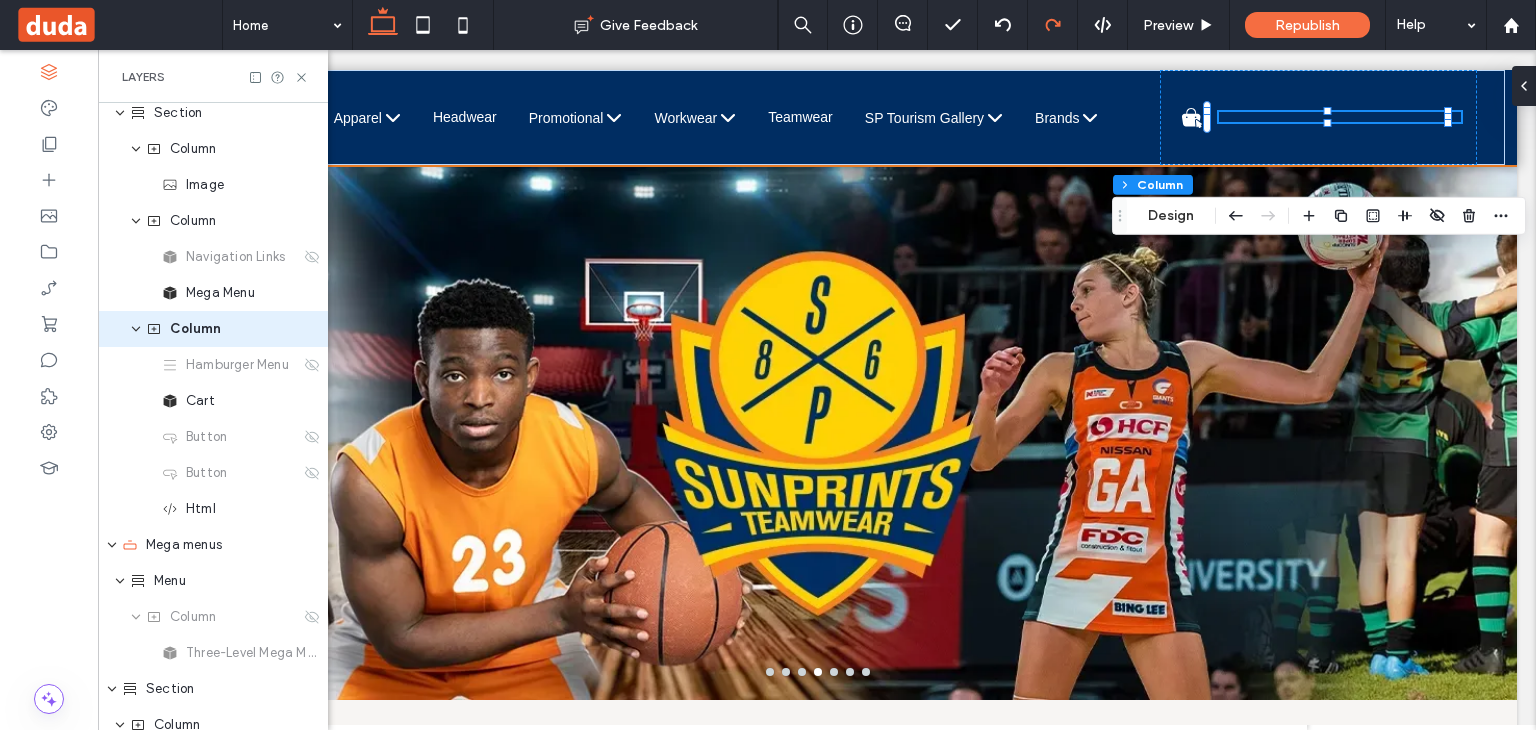 scroll, scrollTop: 0, scrollLeft: 0, axis: both 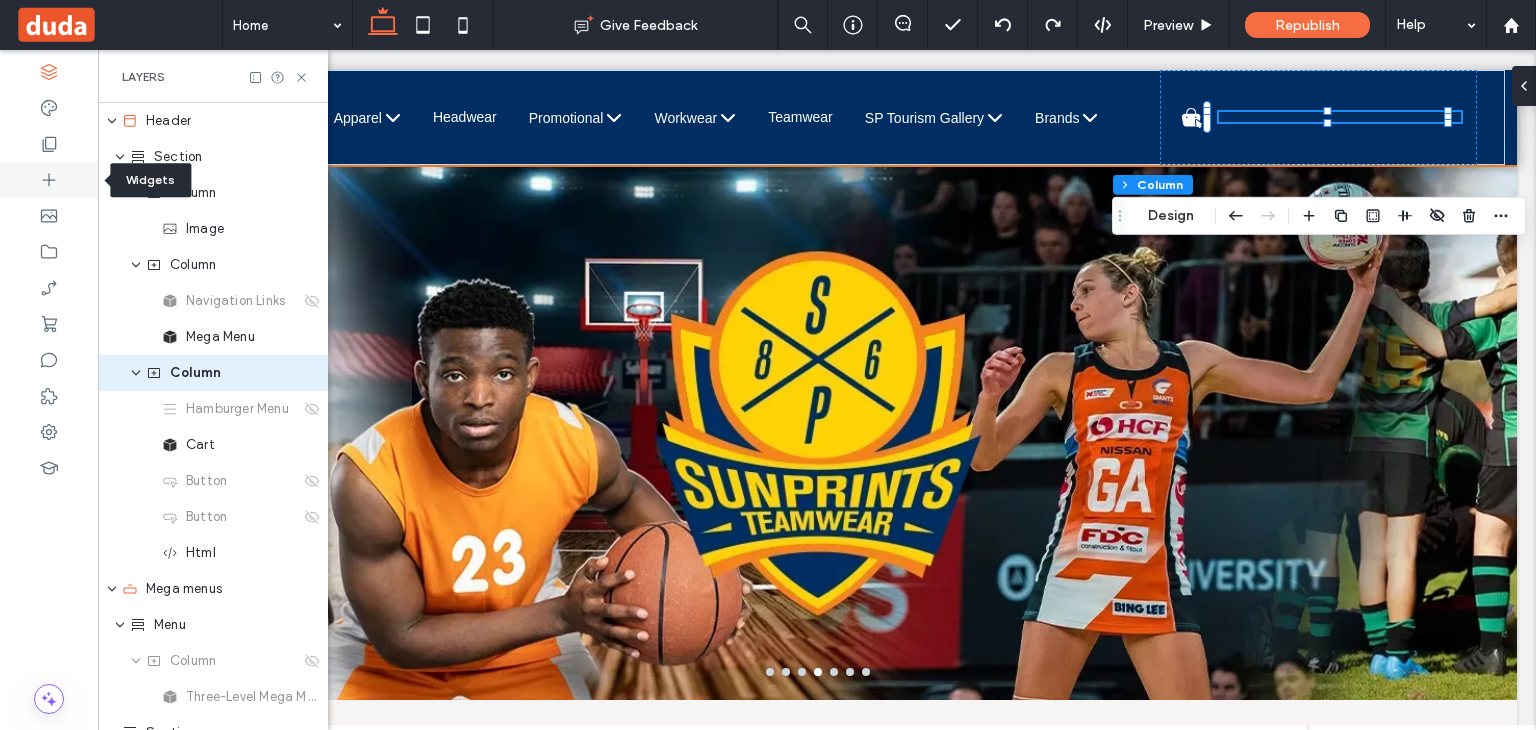 click at bounding box center [49, 180] 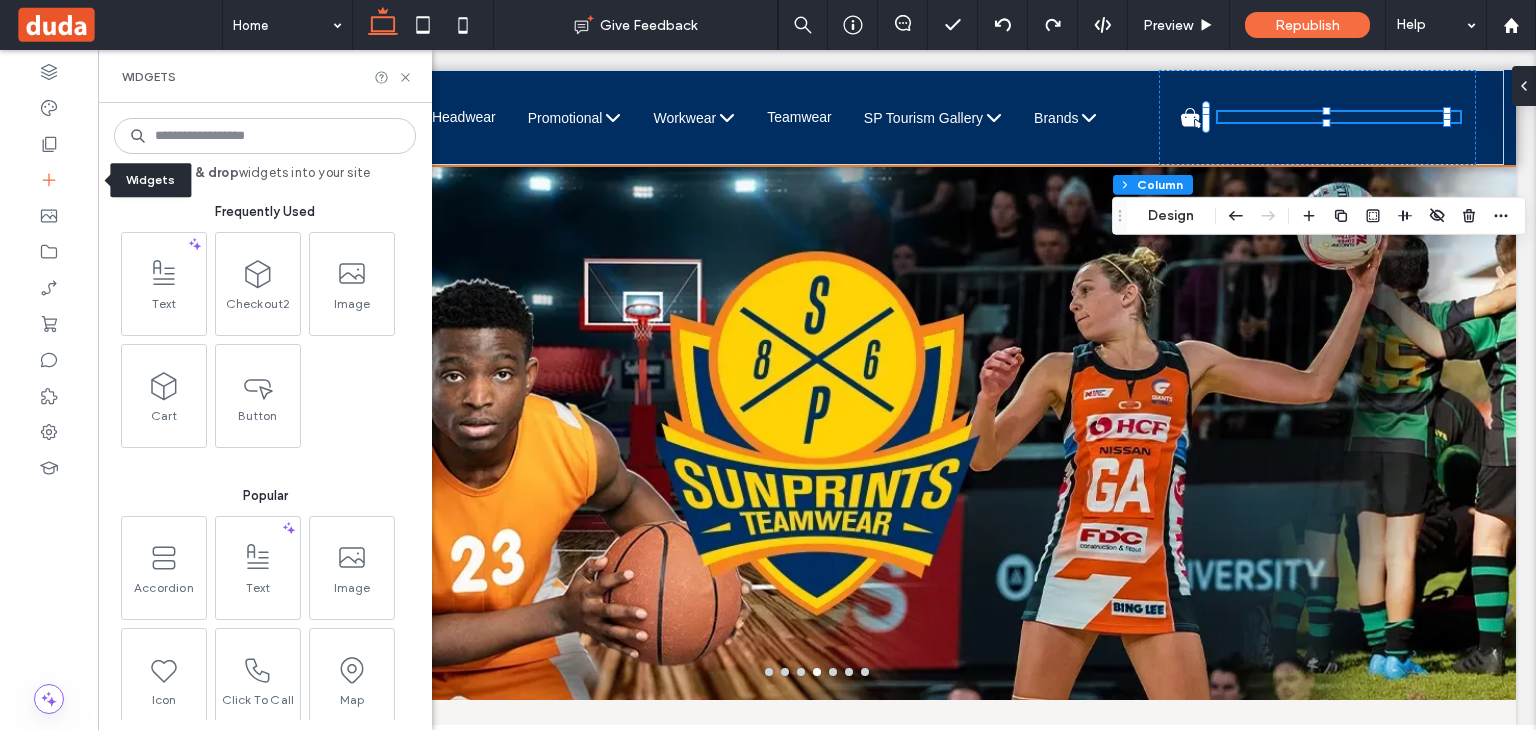 scroll, scrollTop: 0, scrollLeft: 0, axis: both 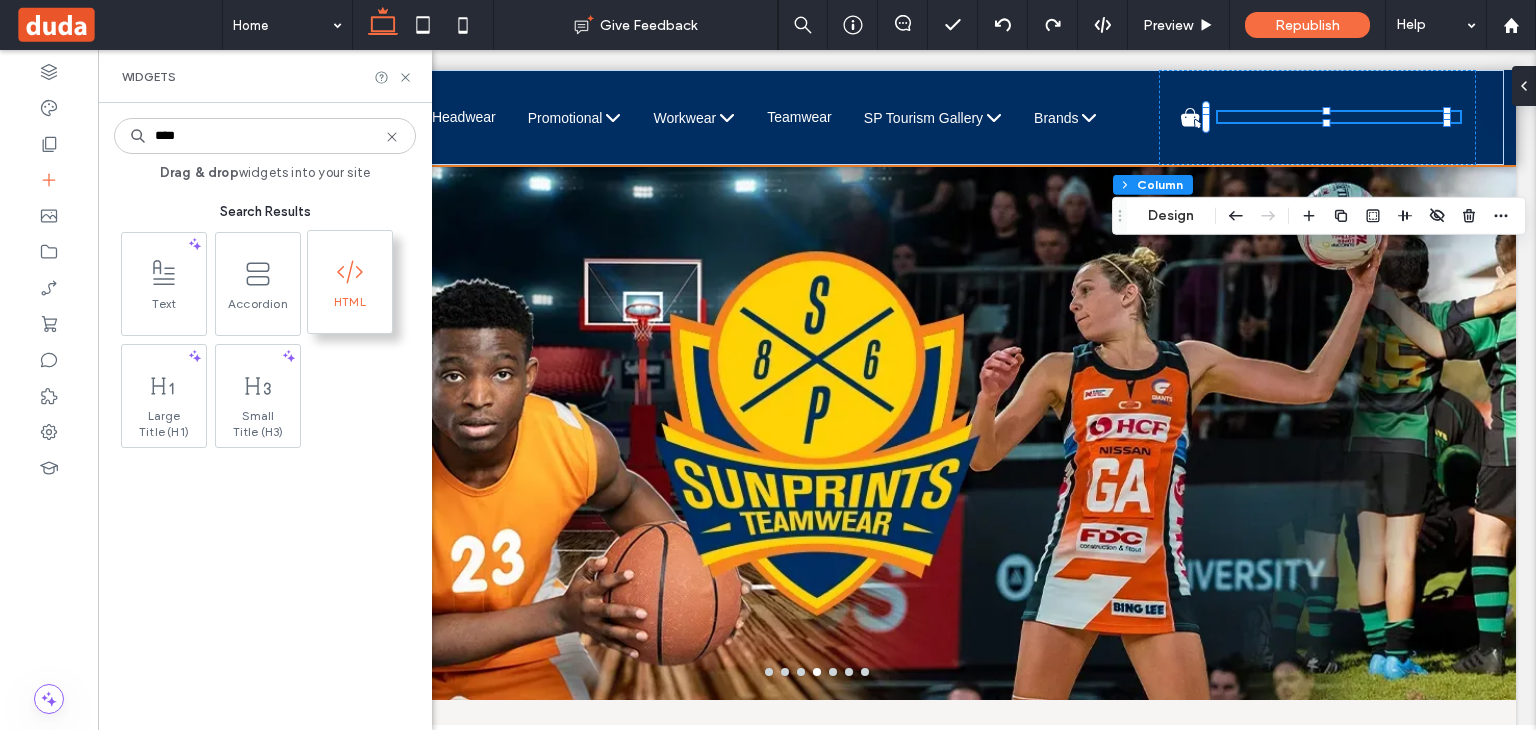 type on "****" 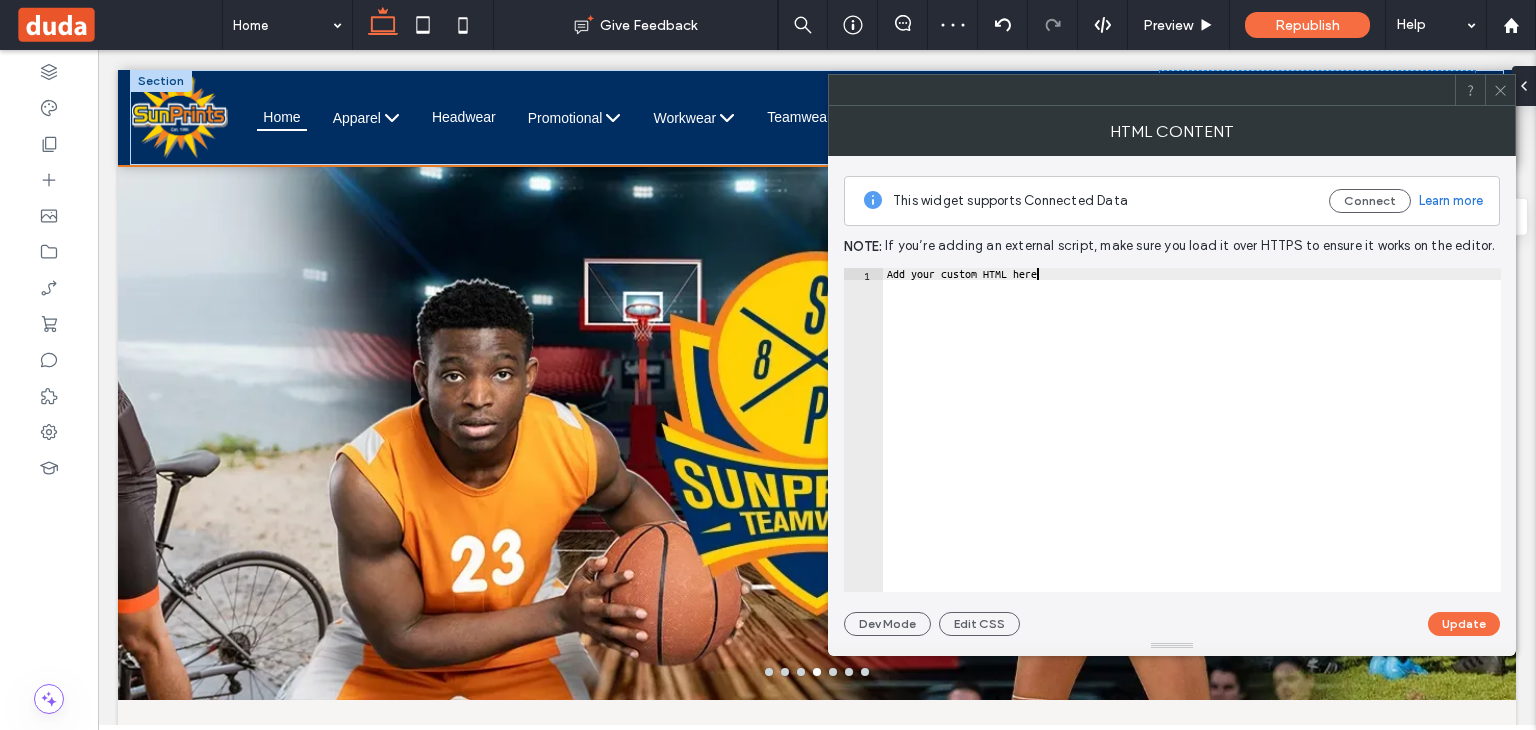 click on "Add your custom HTML here" at bounding box center [1192, 442] 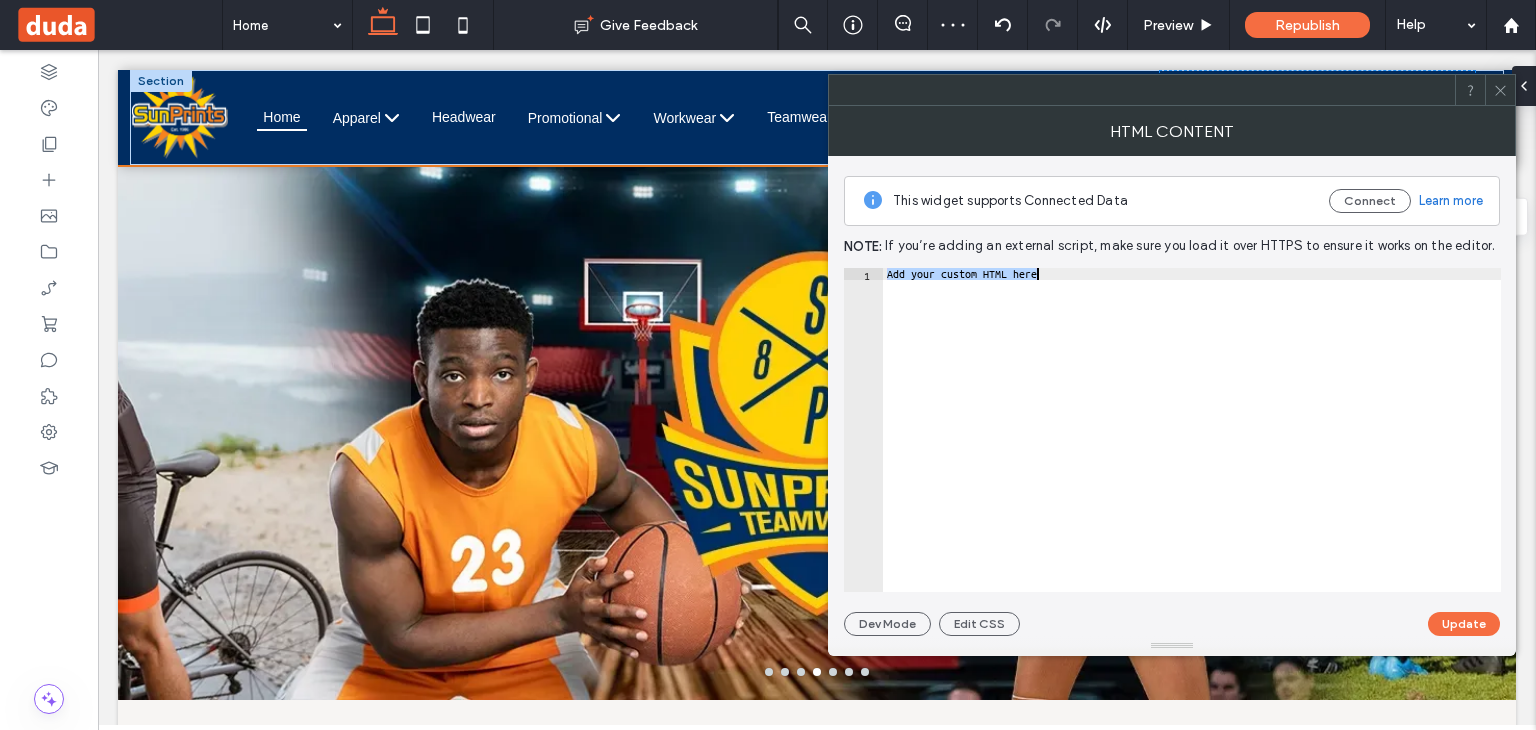 paste 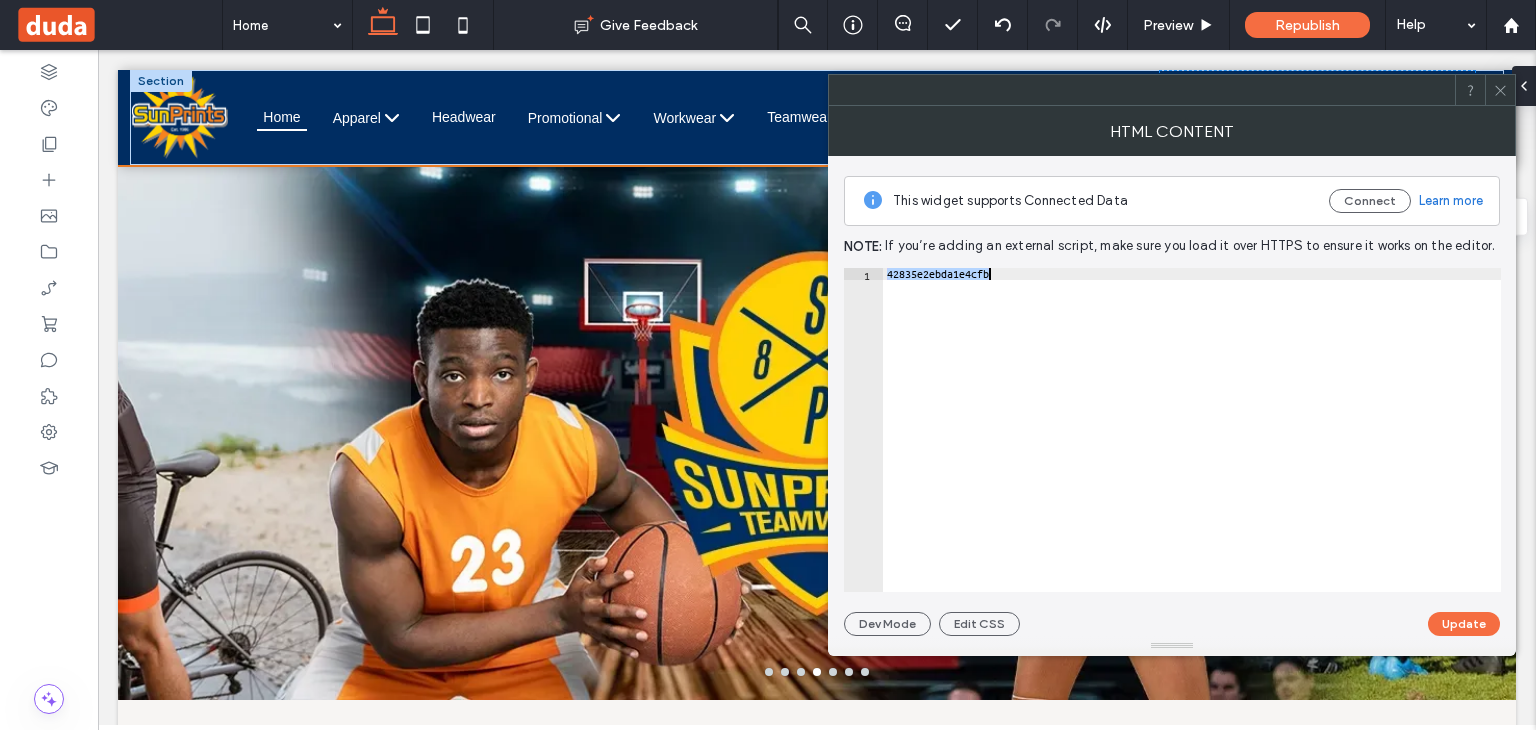 type 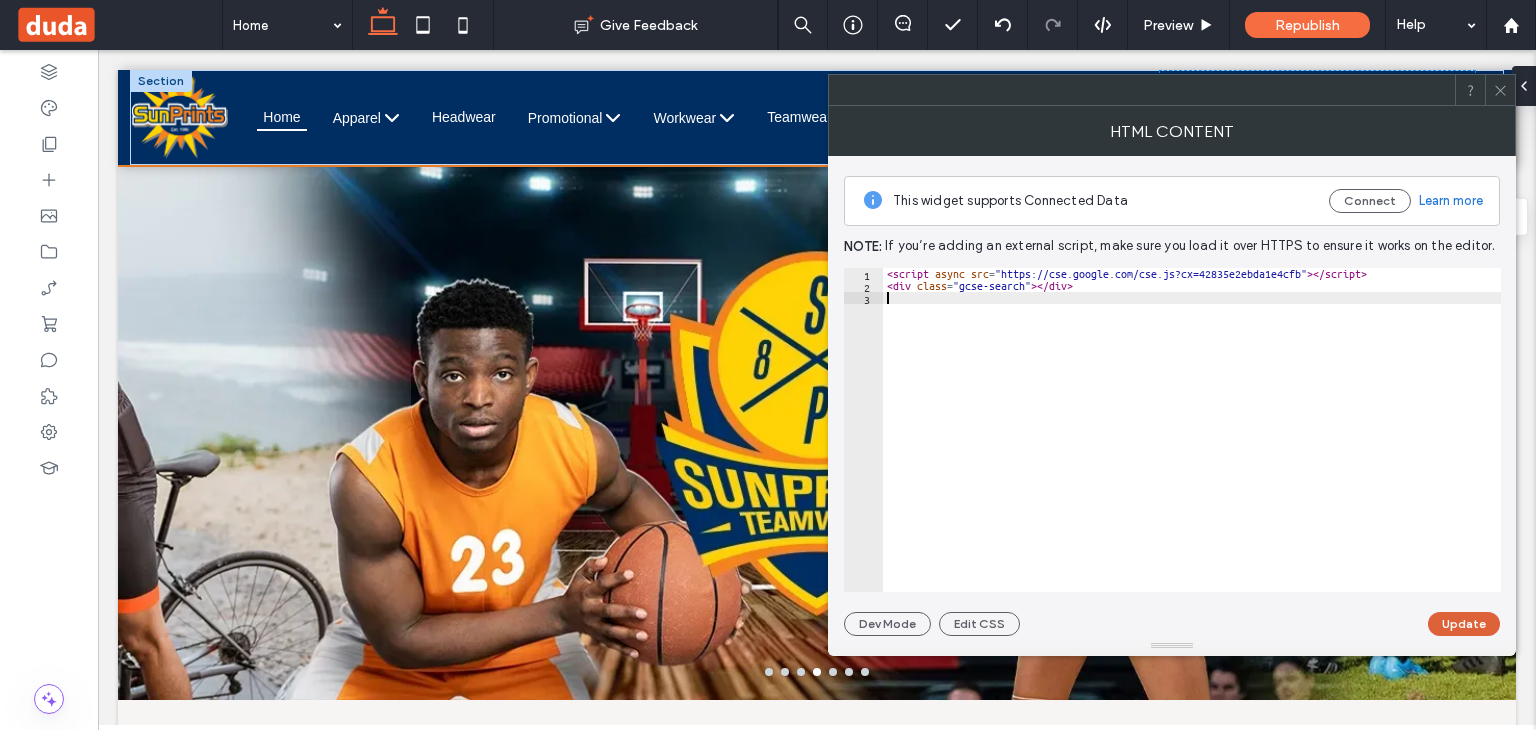 click on "Update" at bounding box center (1464, 624) 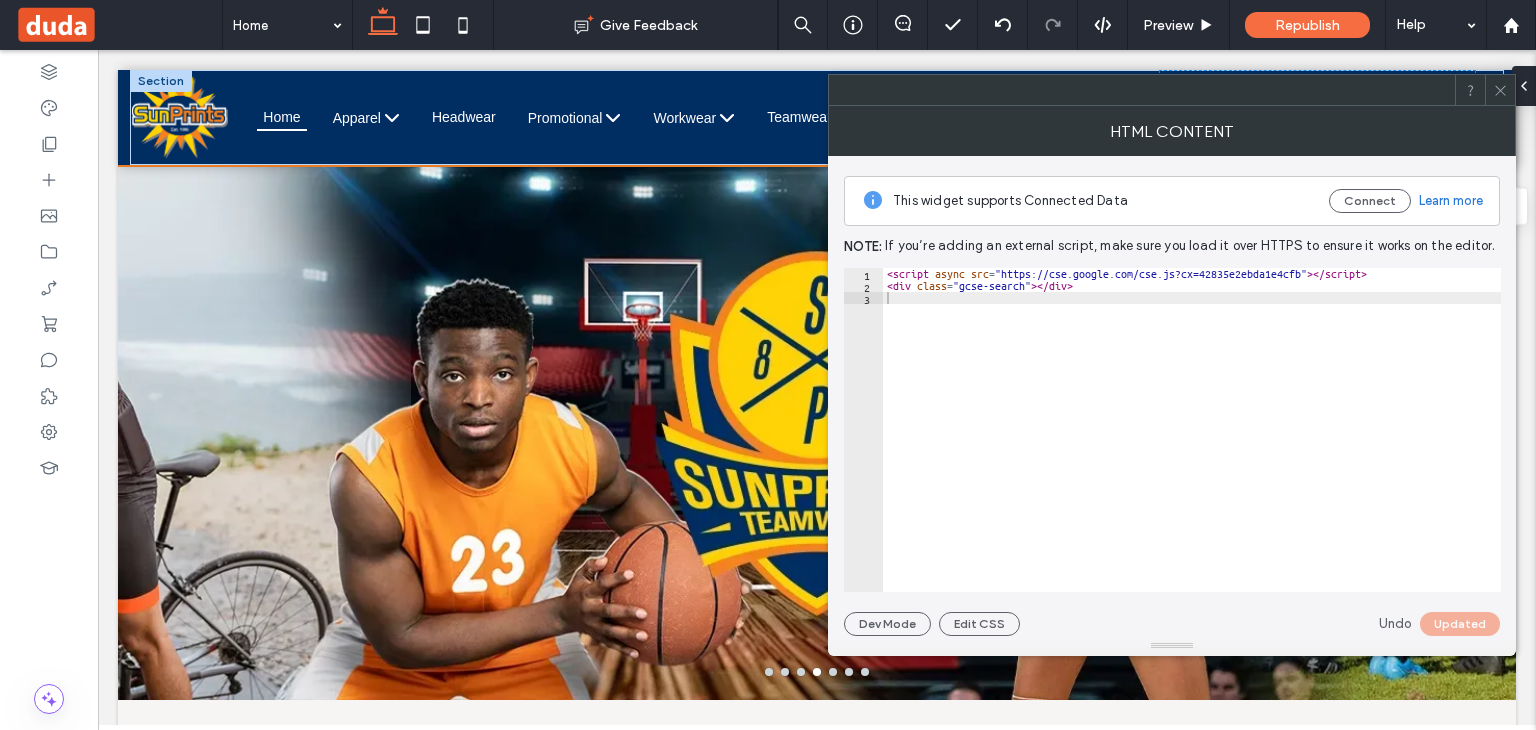 click on "HTML Content" at bounding box center [1172, 131] 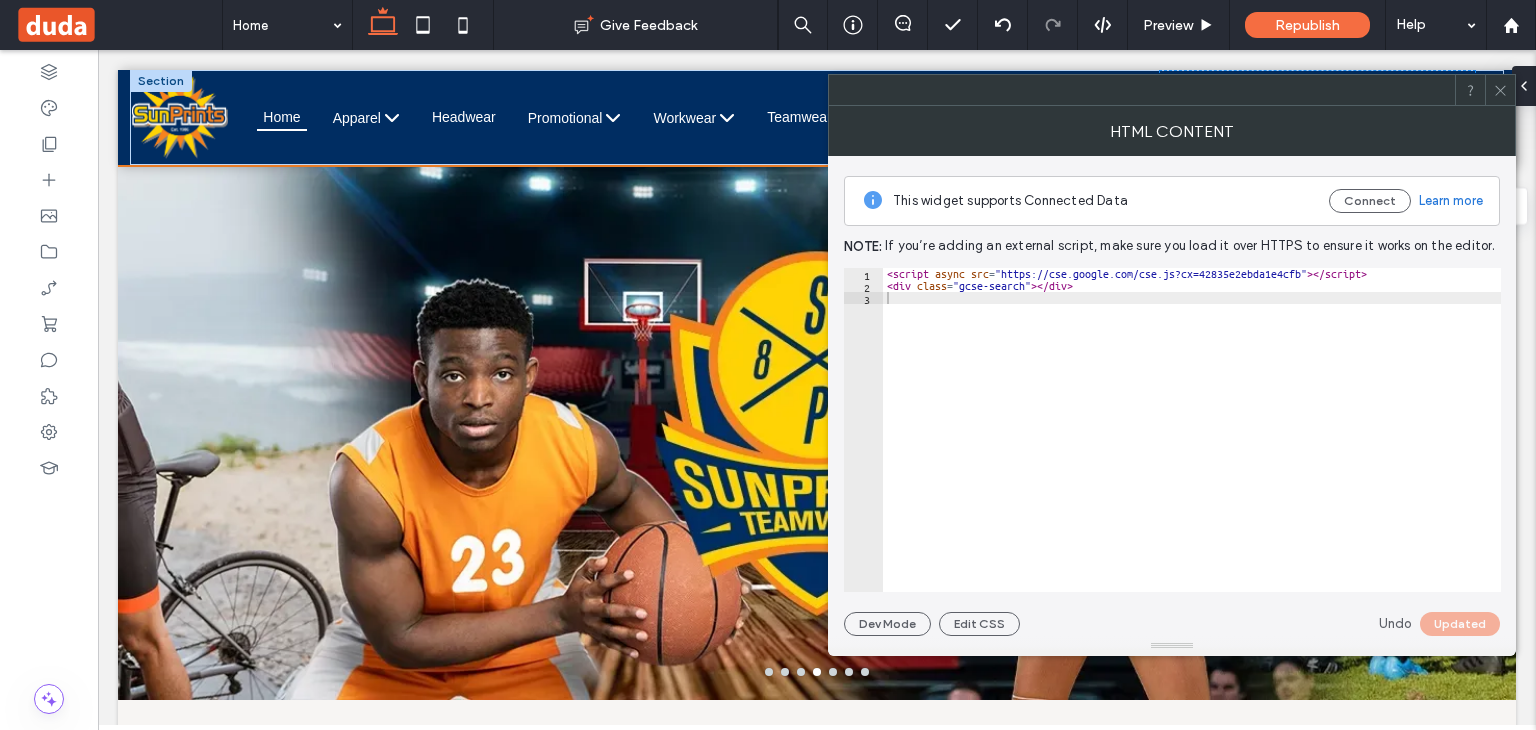 click 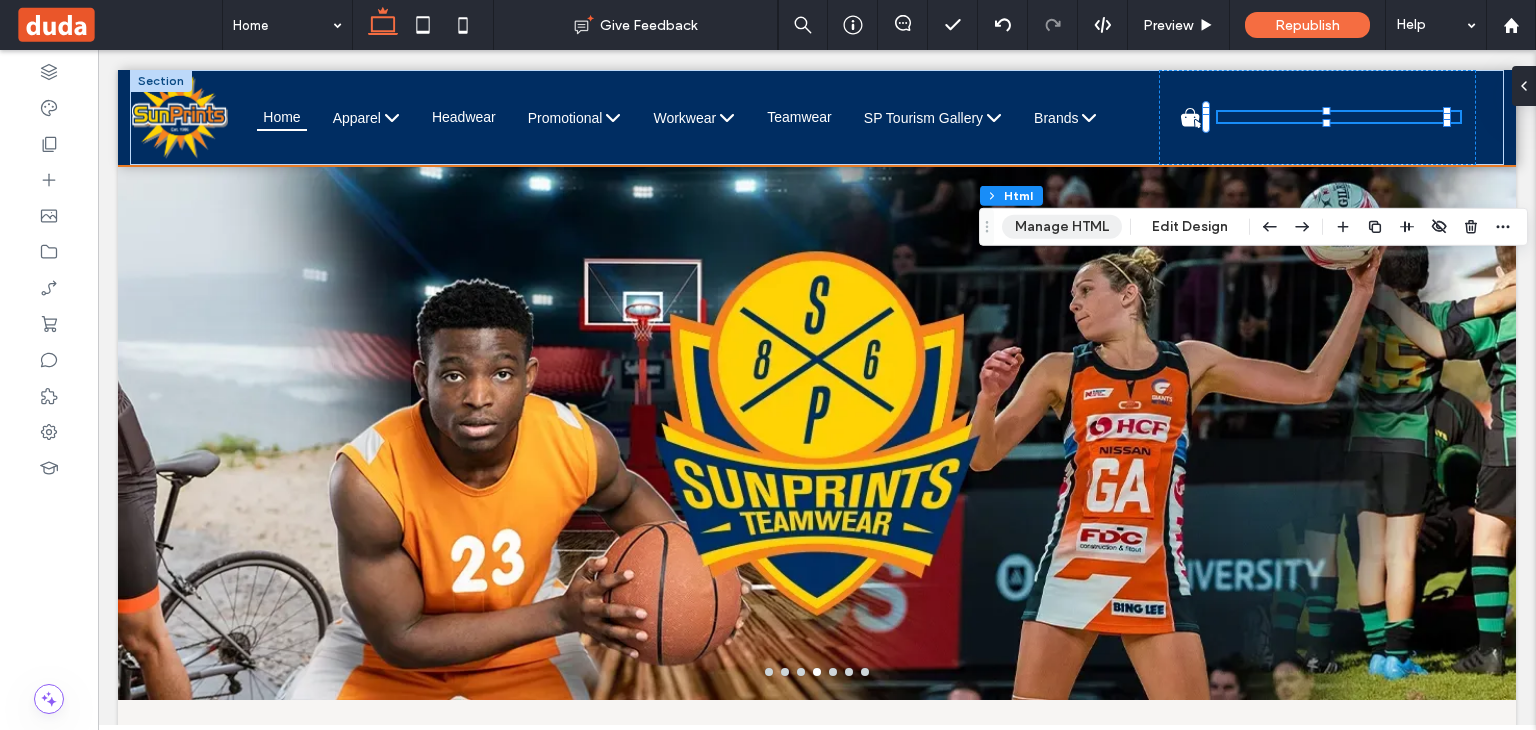 click on "Manage HTML" at bounding box center (1062, 227) 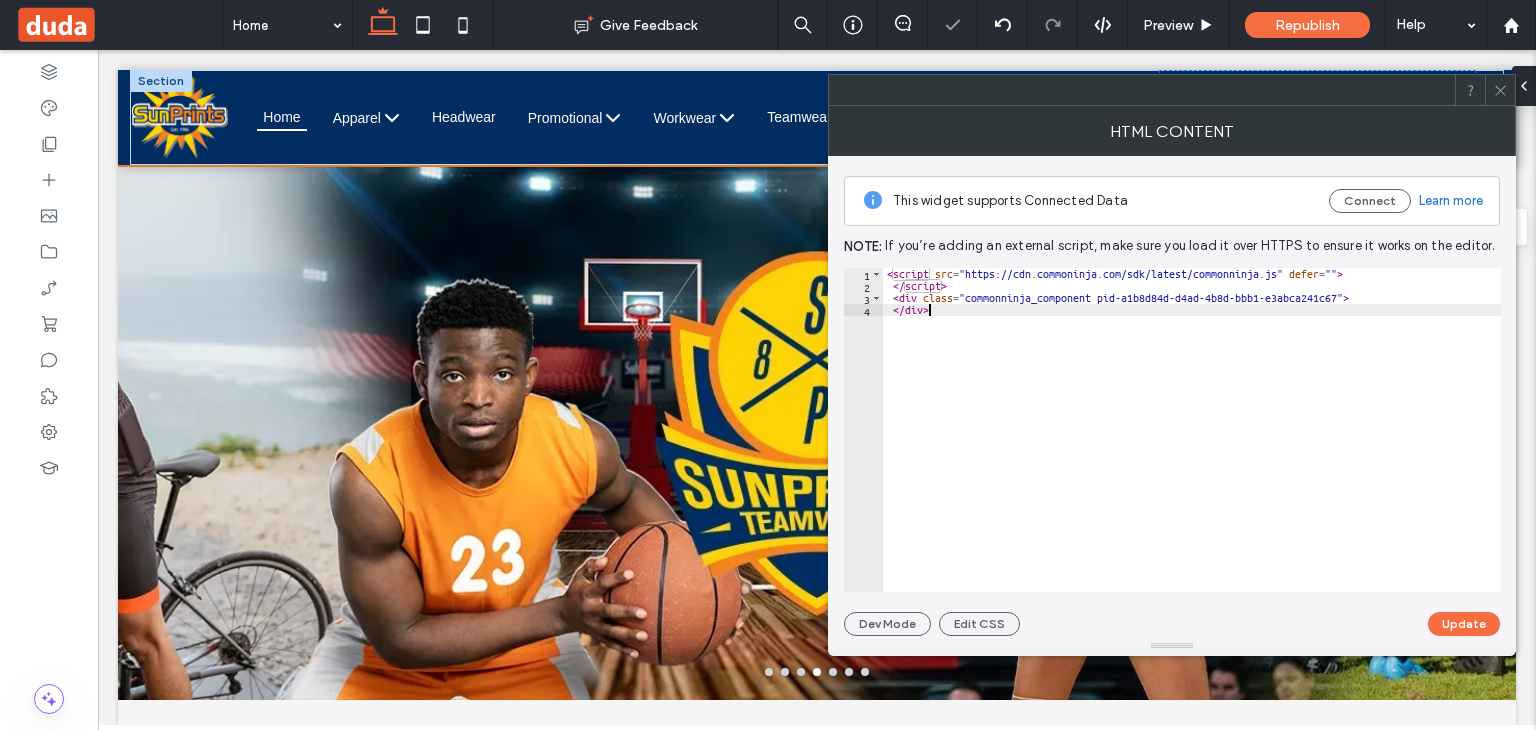 click on "[SCRIPT_TAG] [SCRIPT_TAG]" at bounding box center (1192, 442) 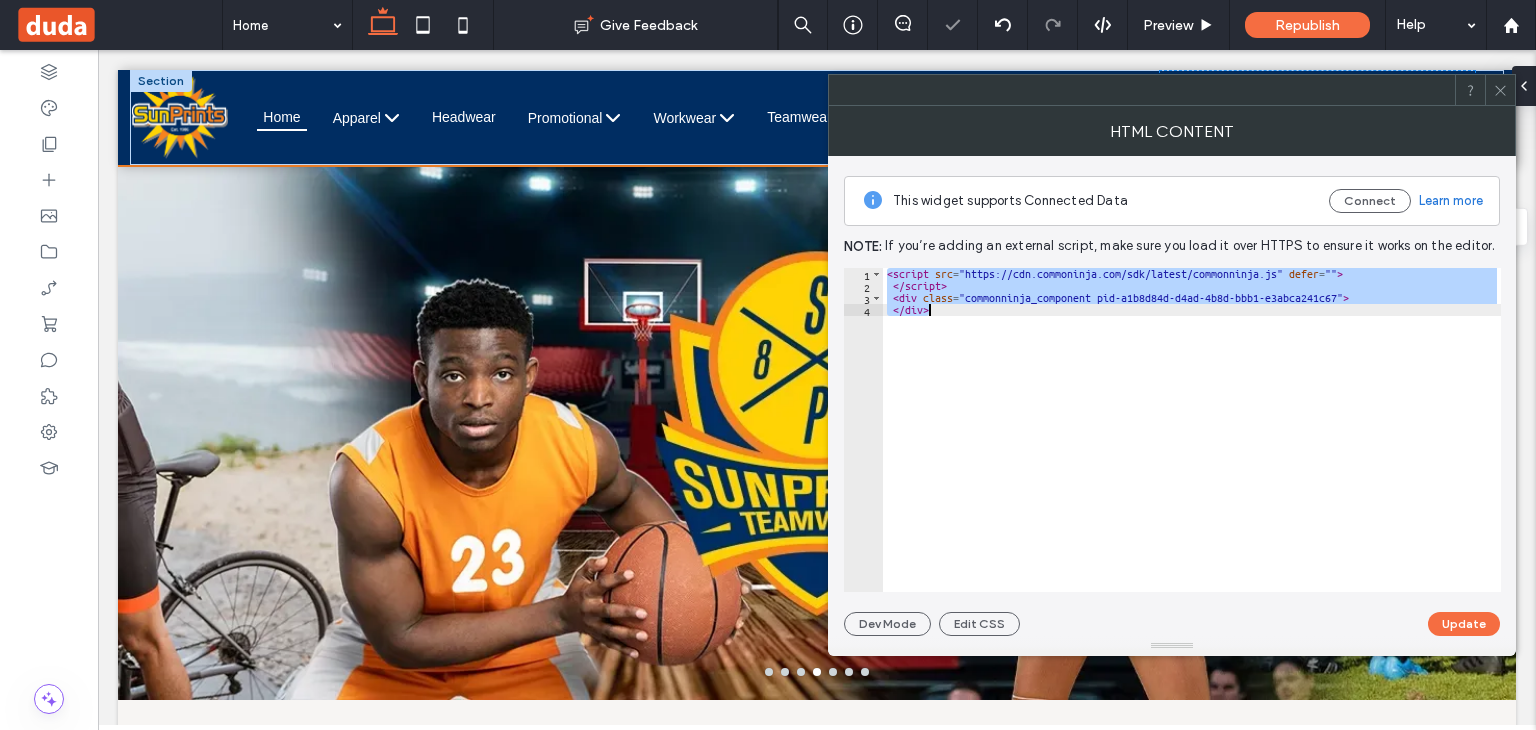 paste 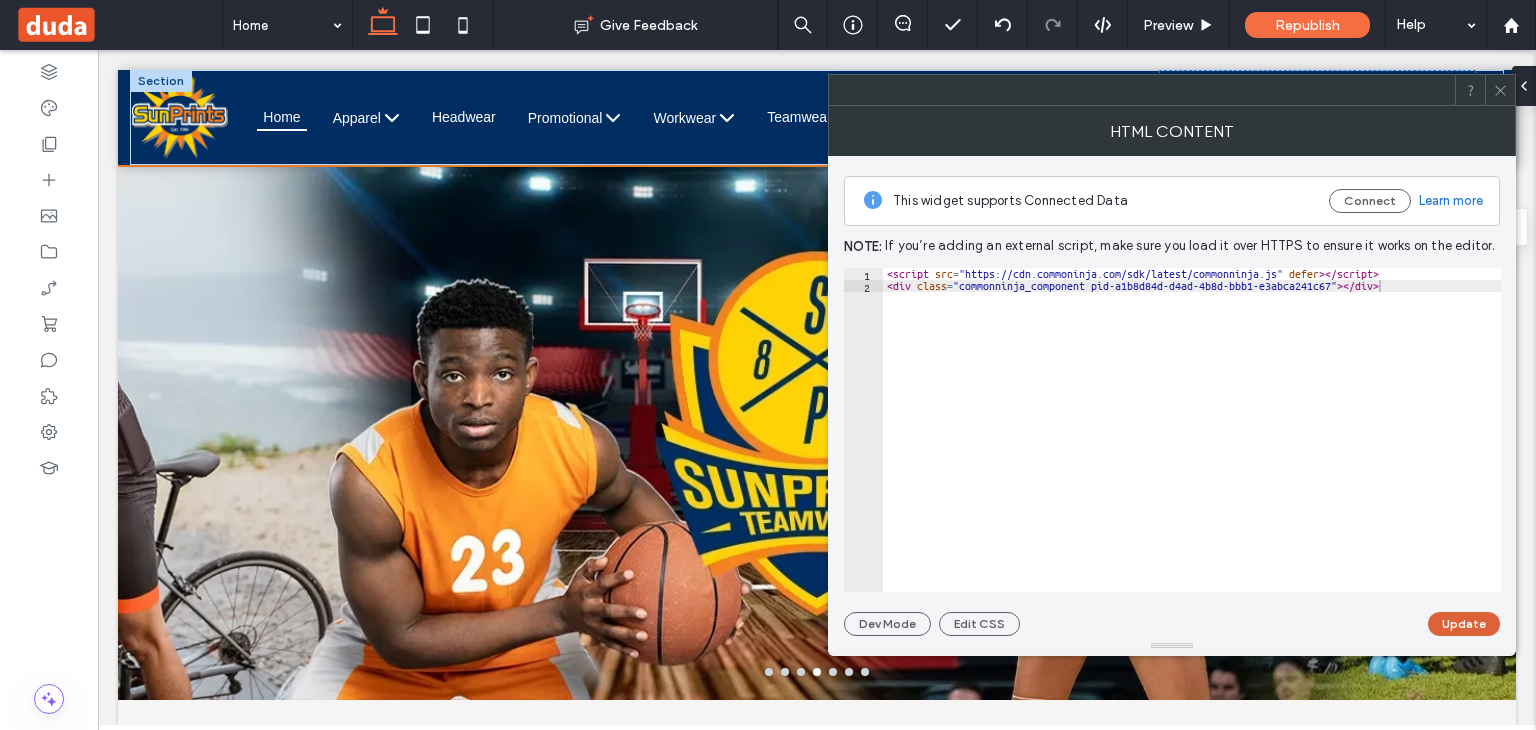 click on "Update" at bounding box center (1464, 624) 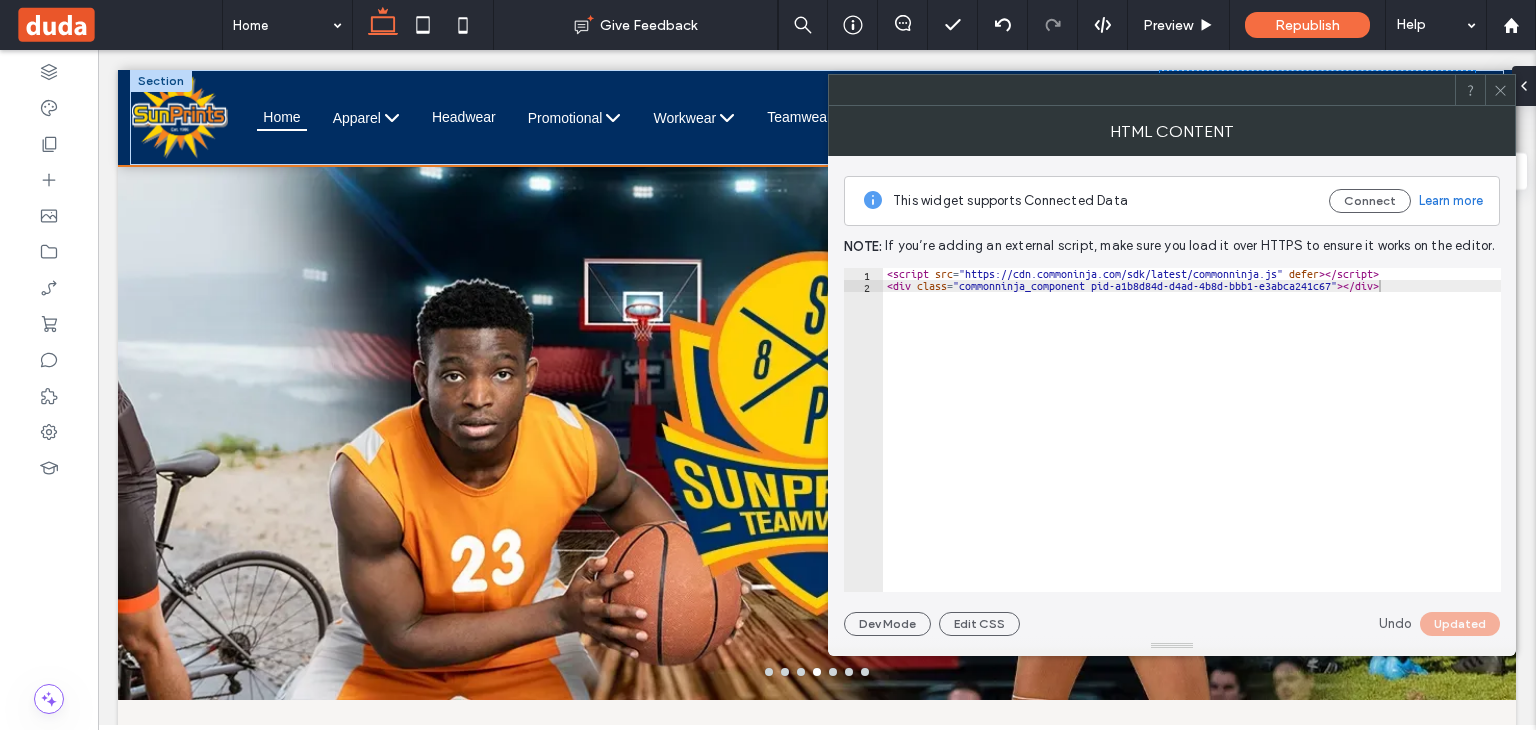 click 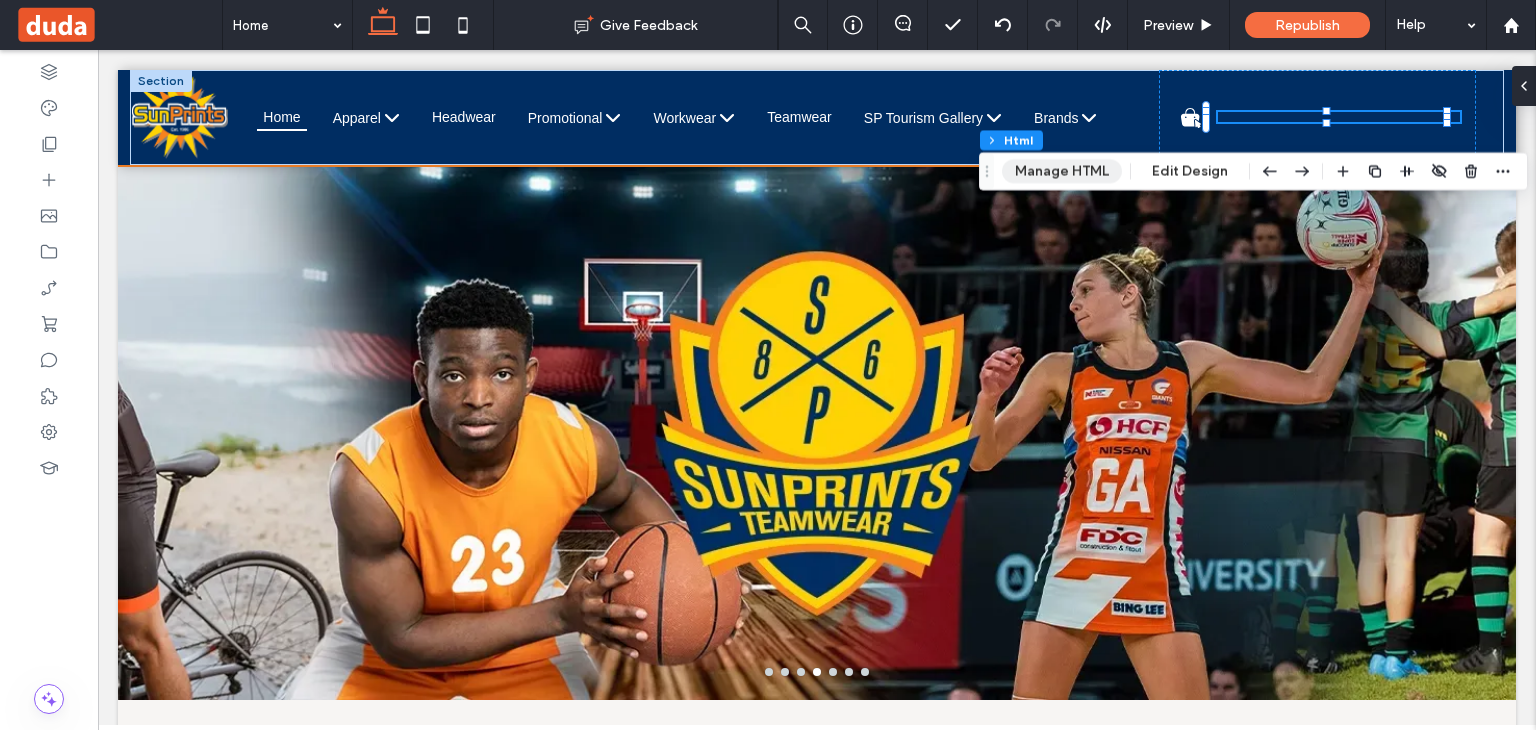 click on "Manage HTML" at bounding box center [1062, 171] 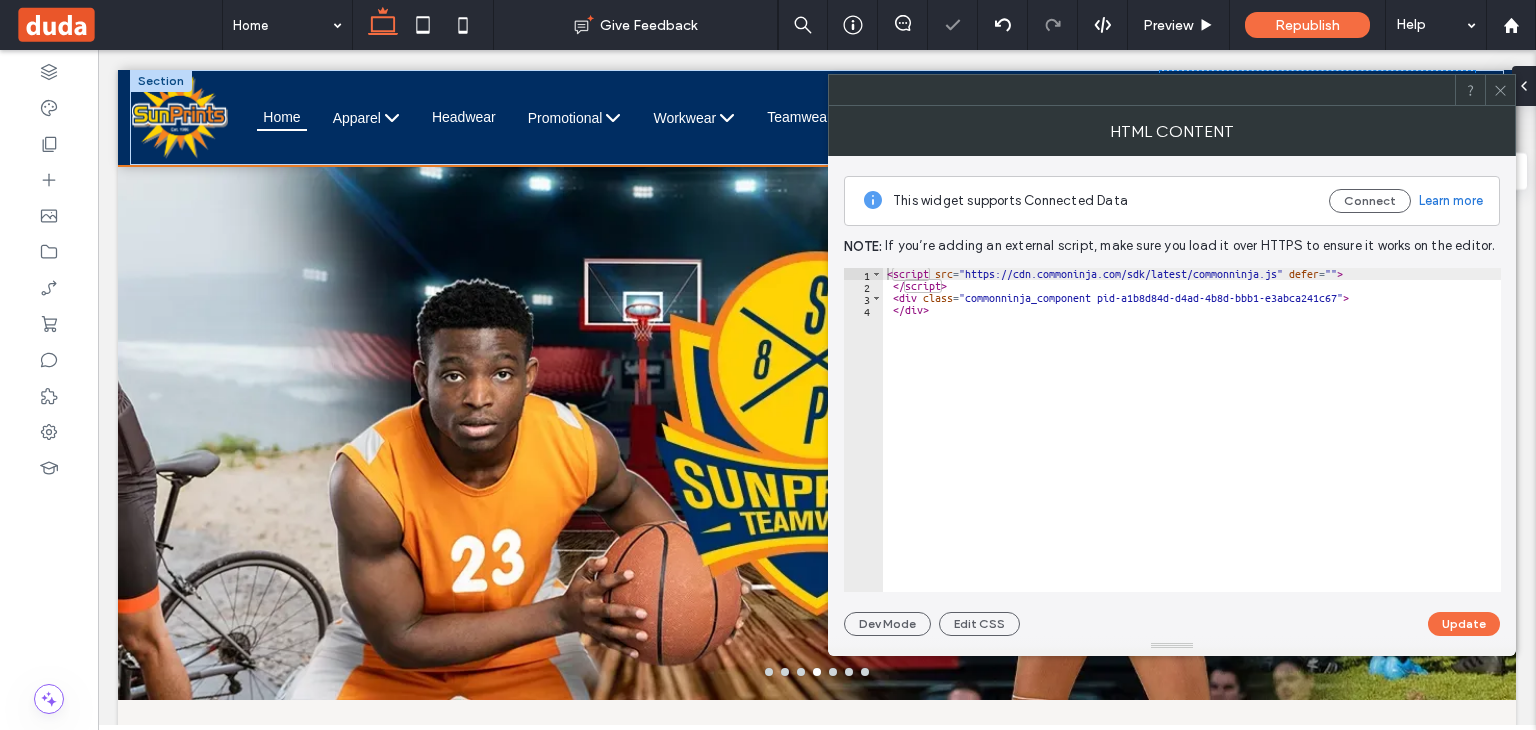 type on "******" 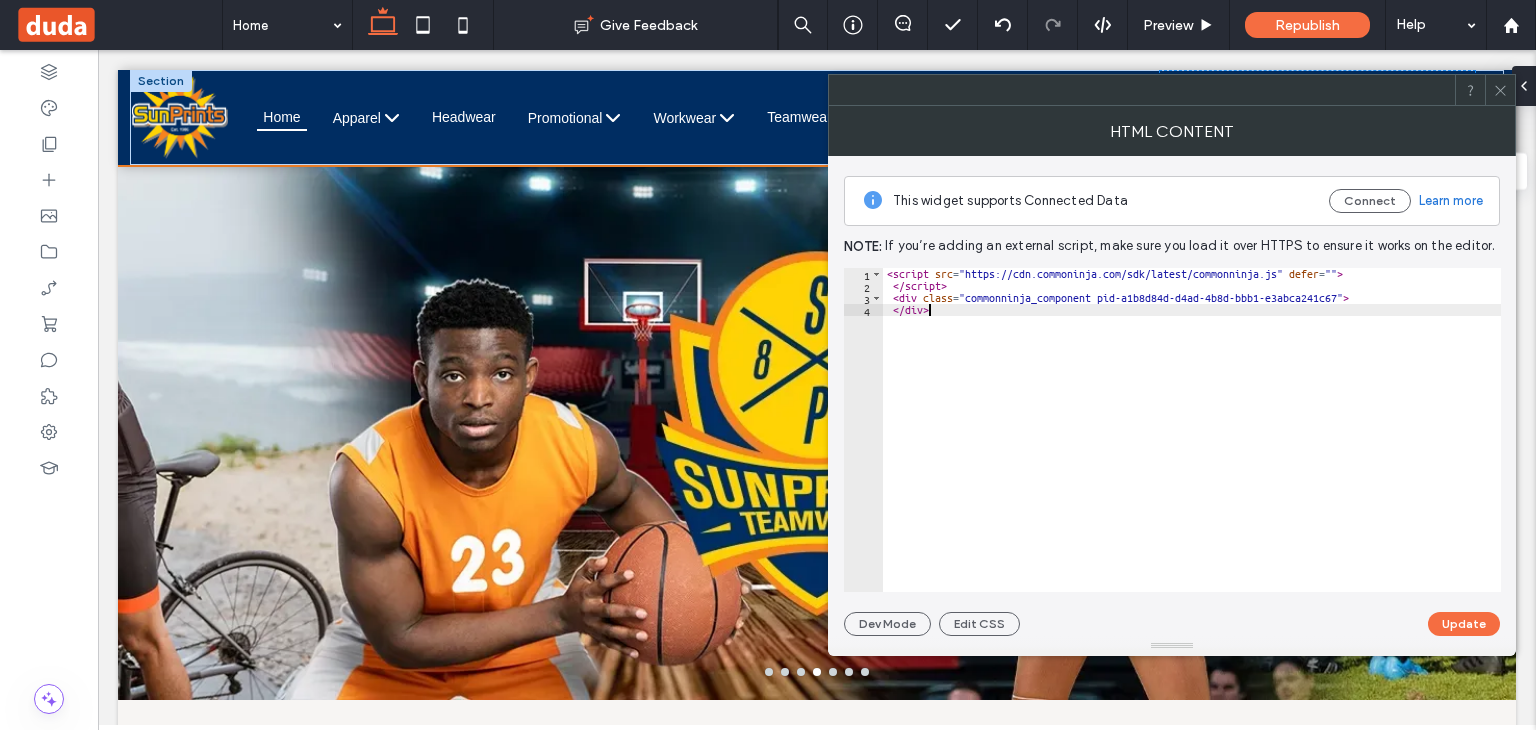 type 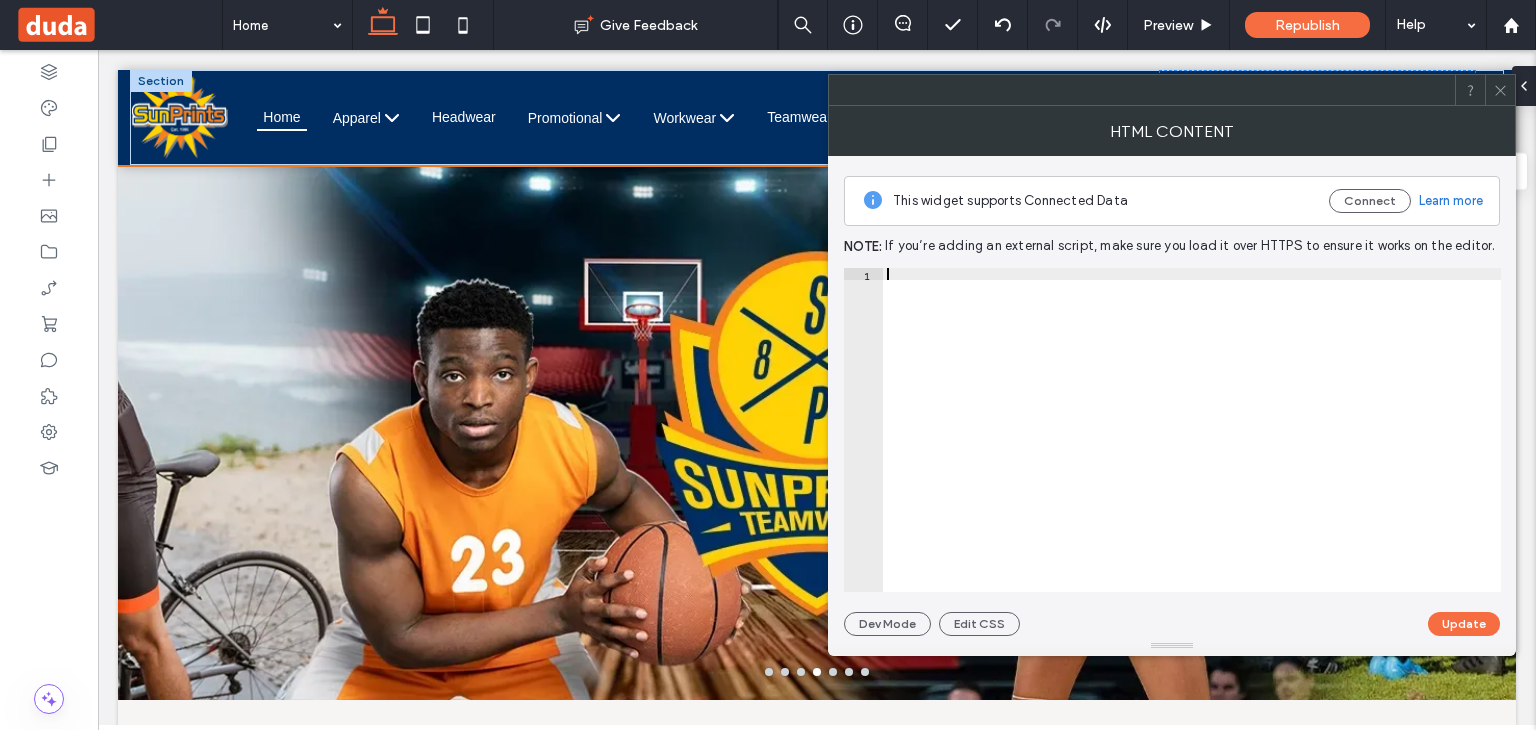 click at bounding box center (1500, 90) 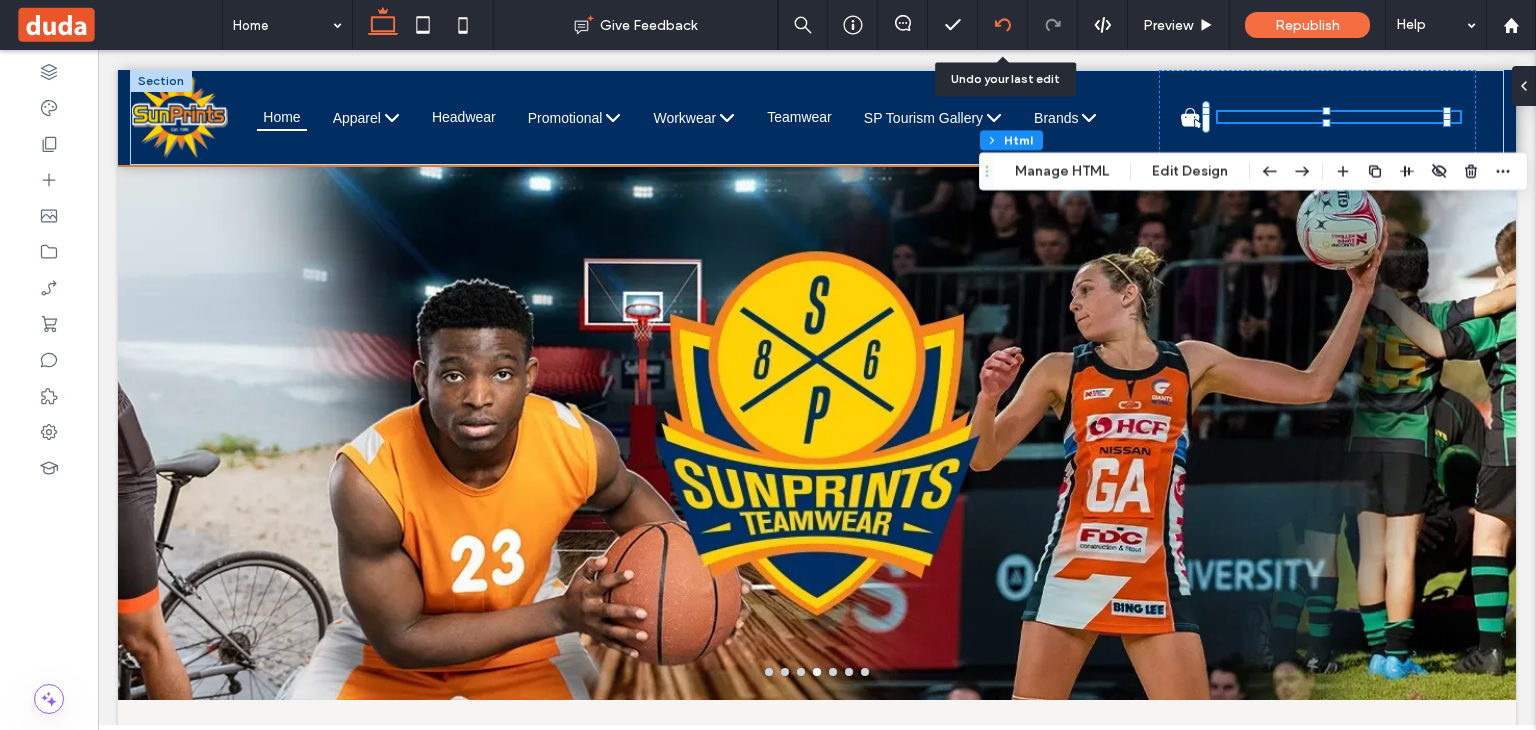 click 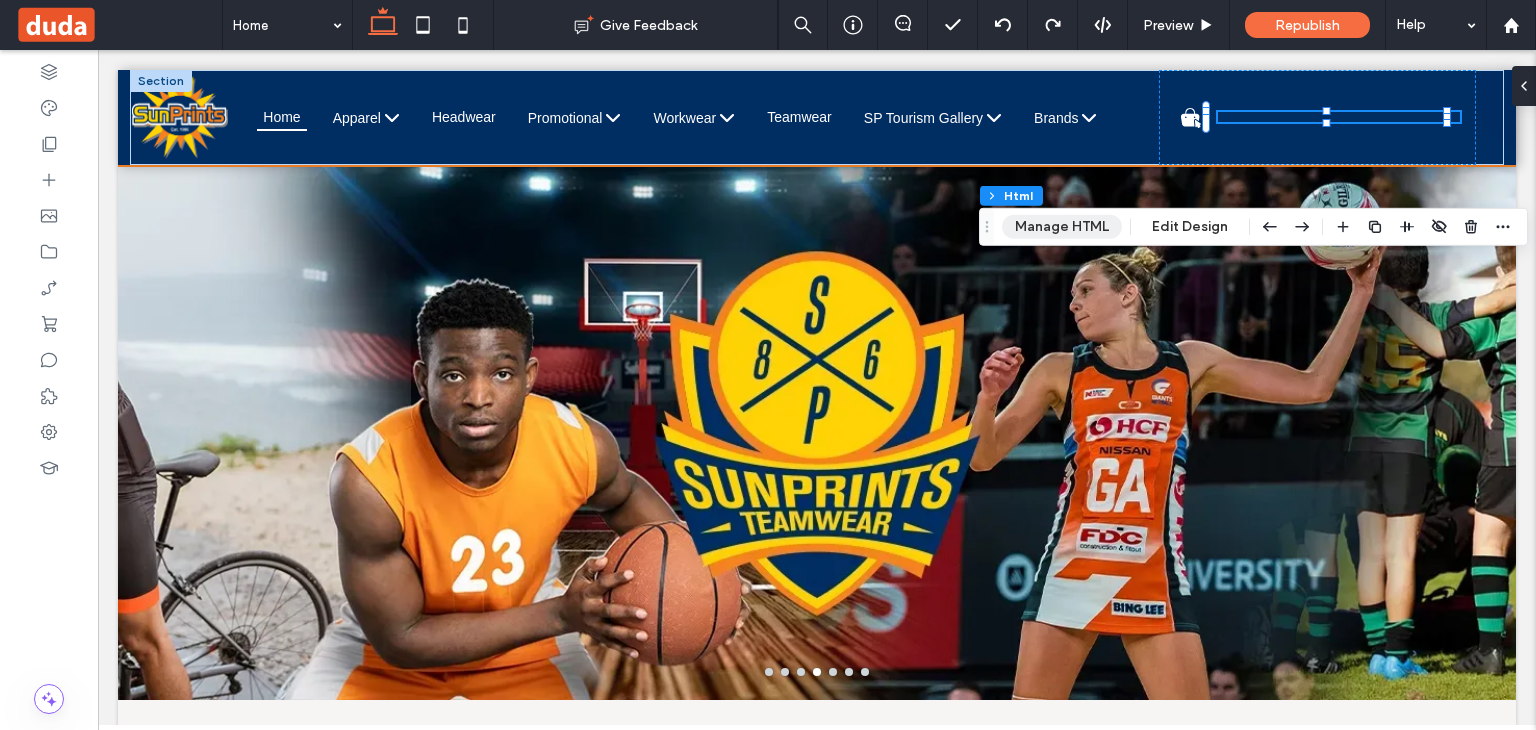 click on "Manage HTML" at bounding box center (1062, 227) 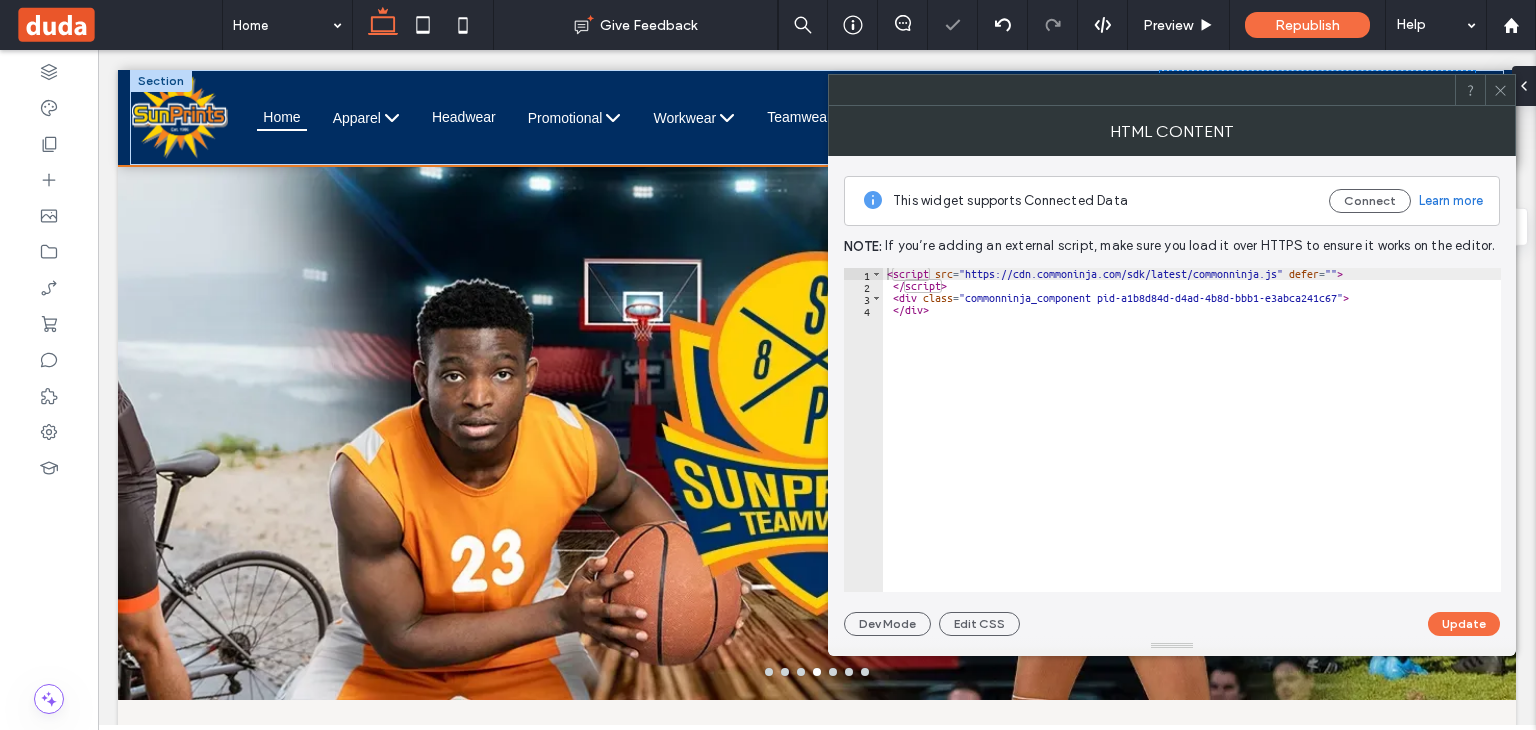type on "******" 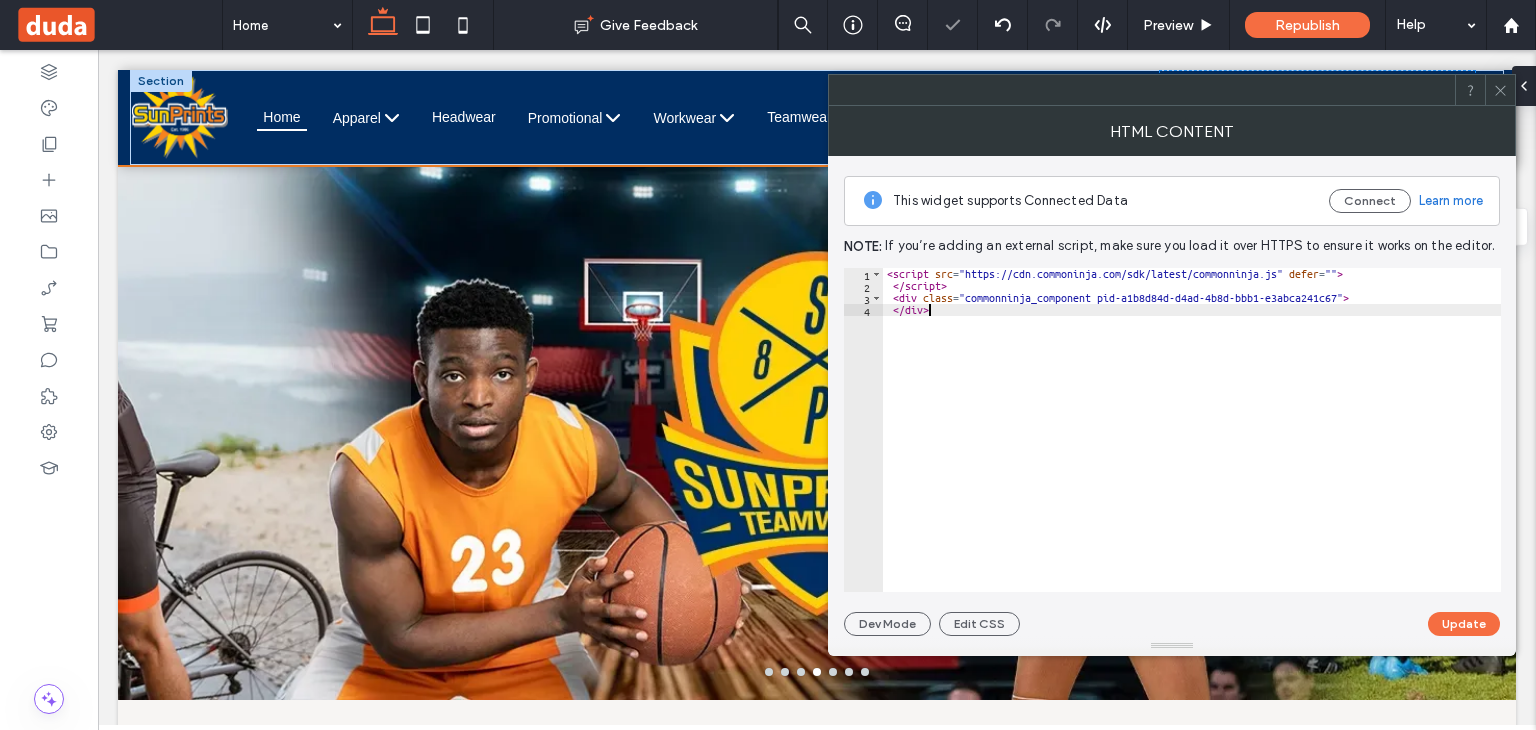 click on "[SCRIPT_TAG] [SCRIPT_TAG]" at bounding box center (1192, 442) 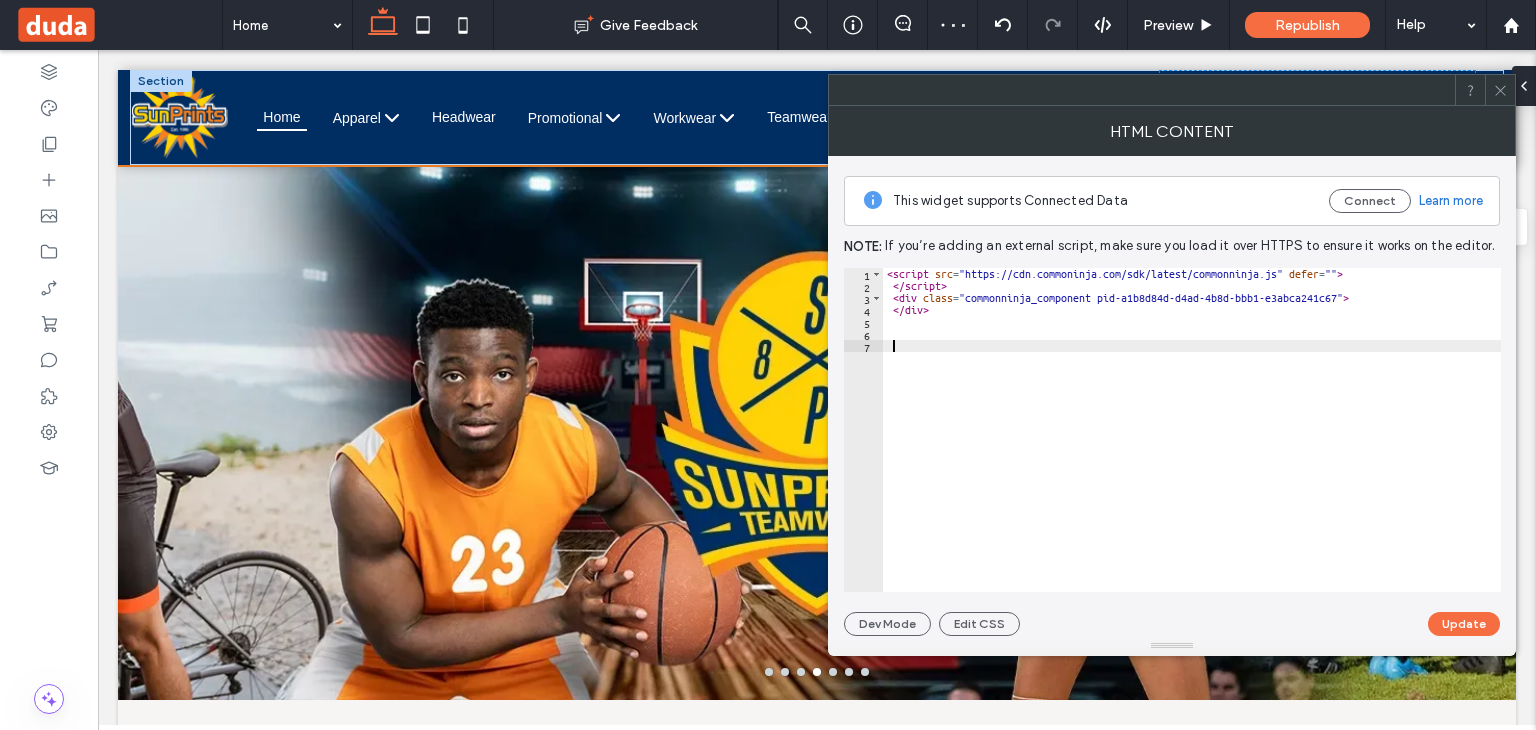 paste on "**********" 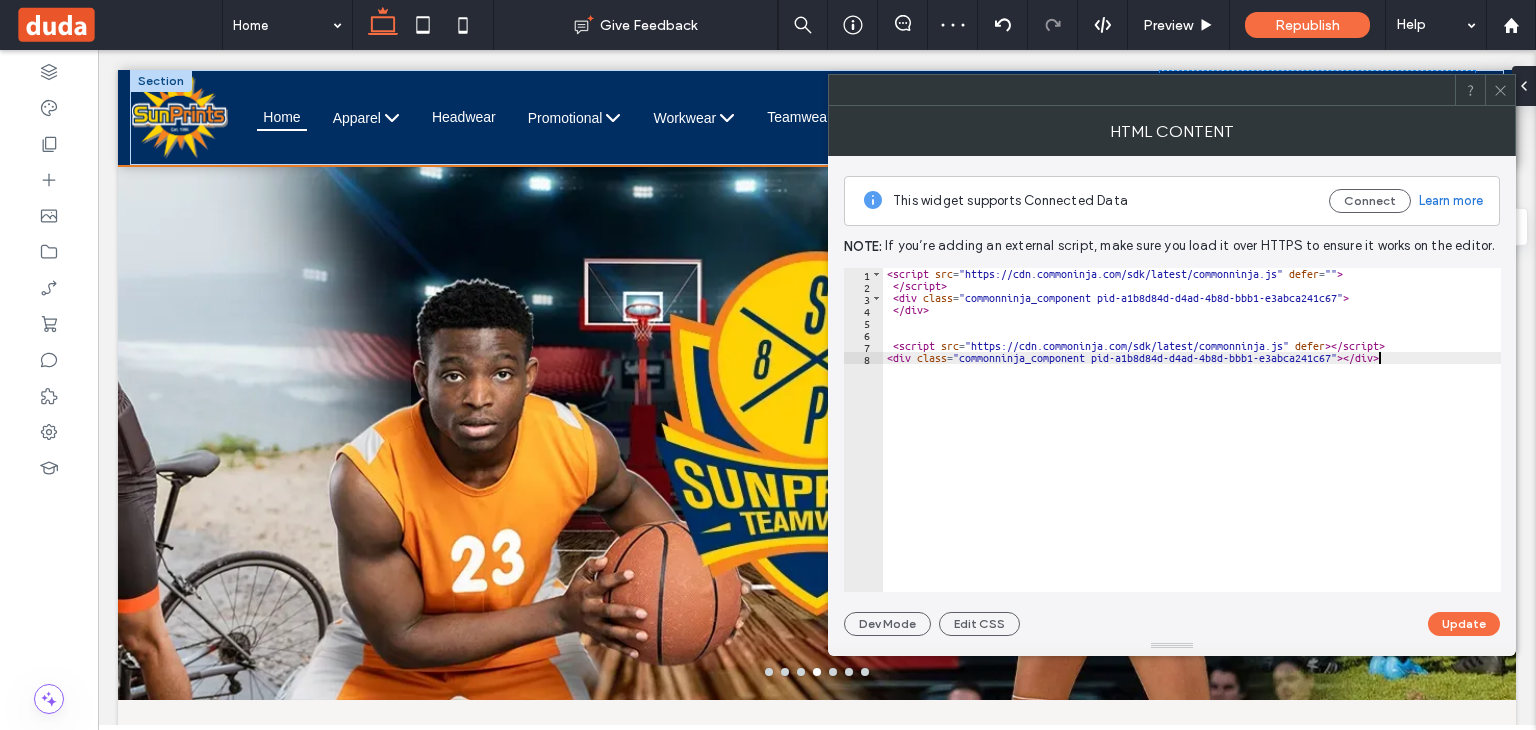 type on "**********" 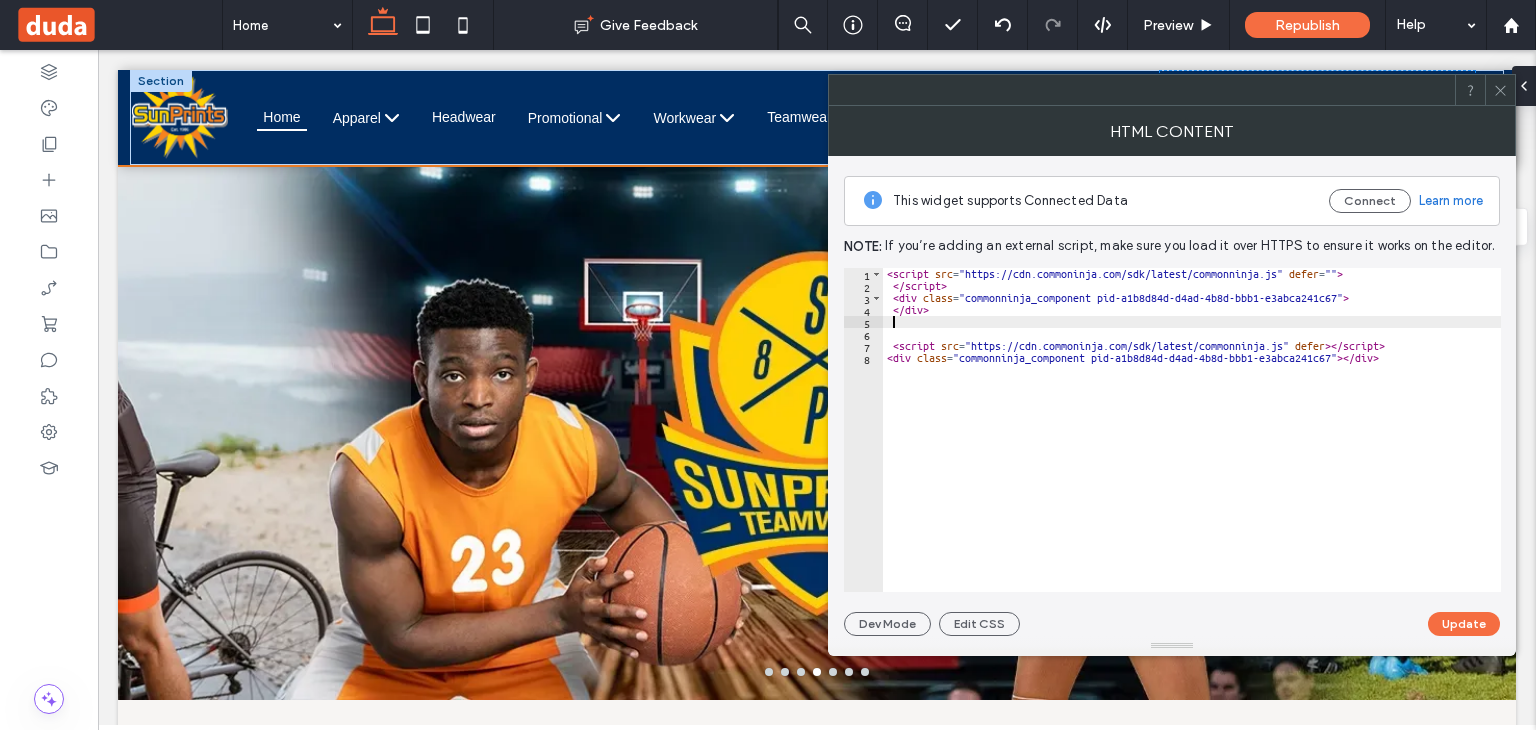 click on "[SCRIPT_TAG] [SCRIPT_TAG]" at bounding box center (1192, 442) 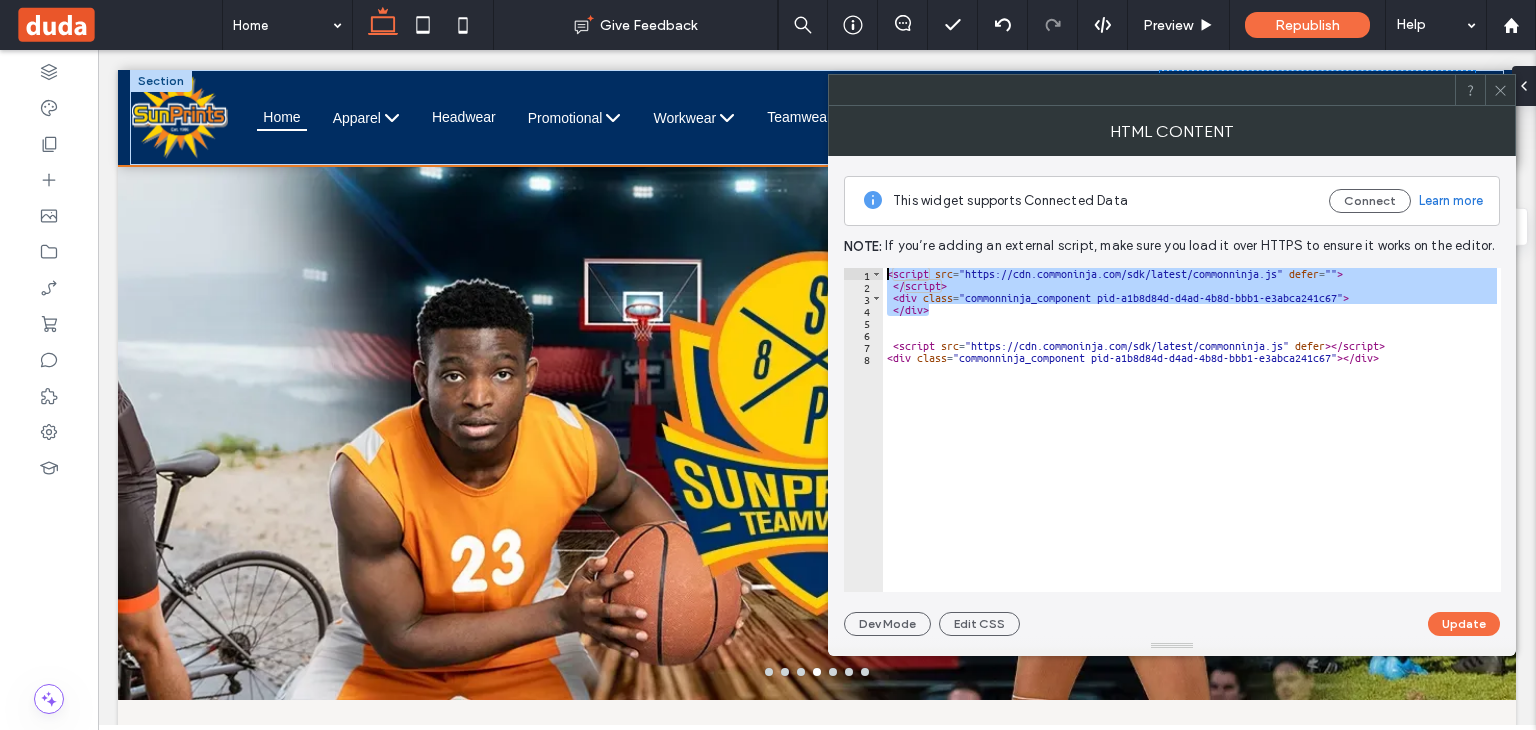 drag, startPoint x: 971, startPoint y: 315, endPoint x: 884, endPoint y: 274, distance: 96.17692 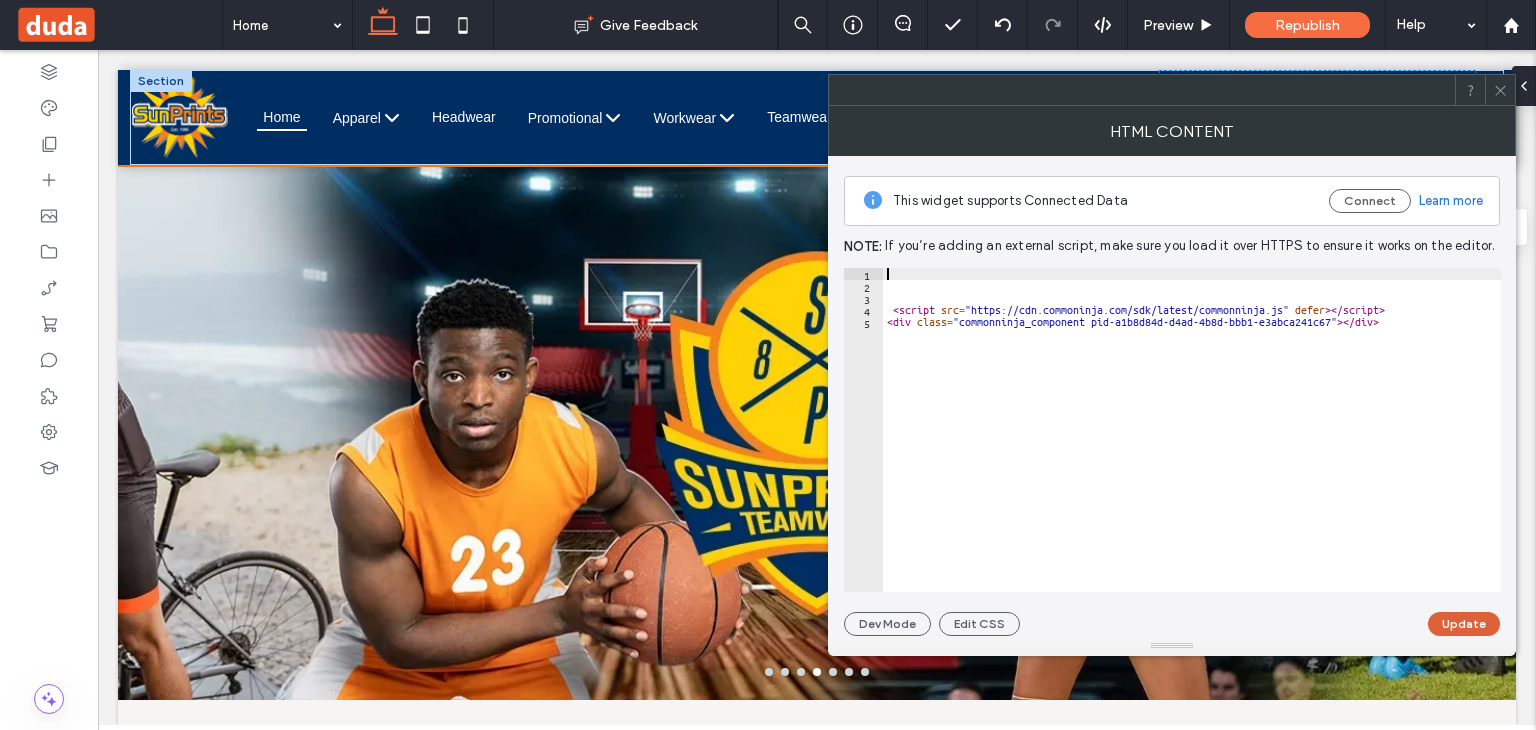 type 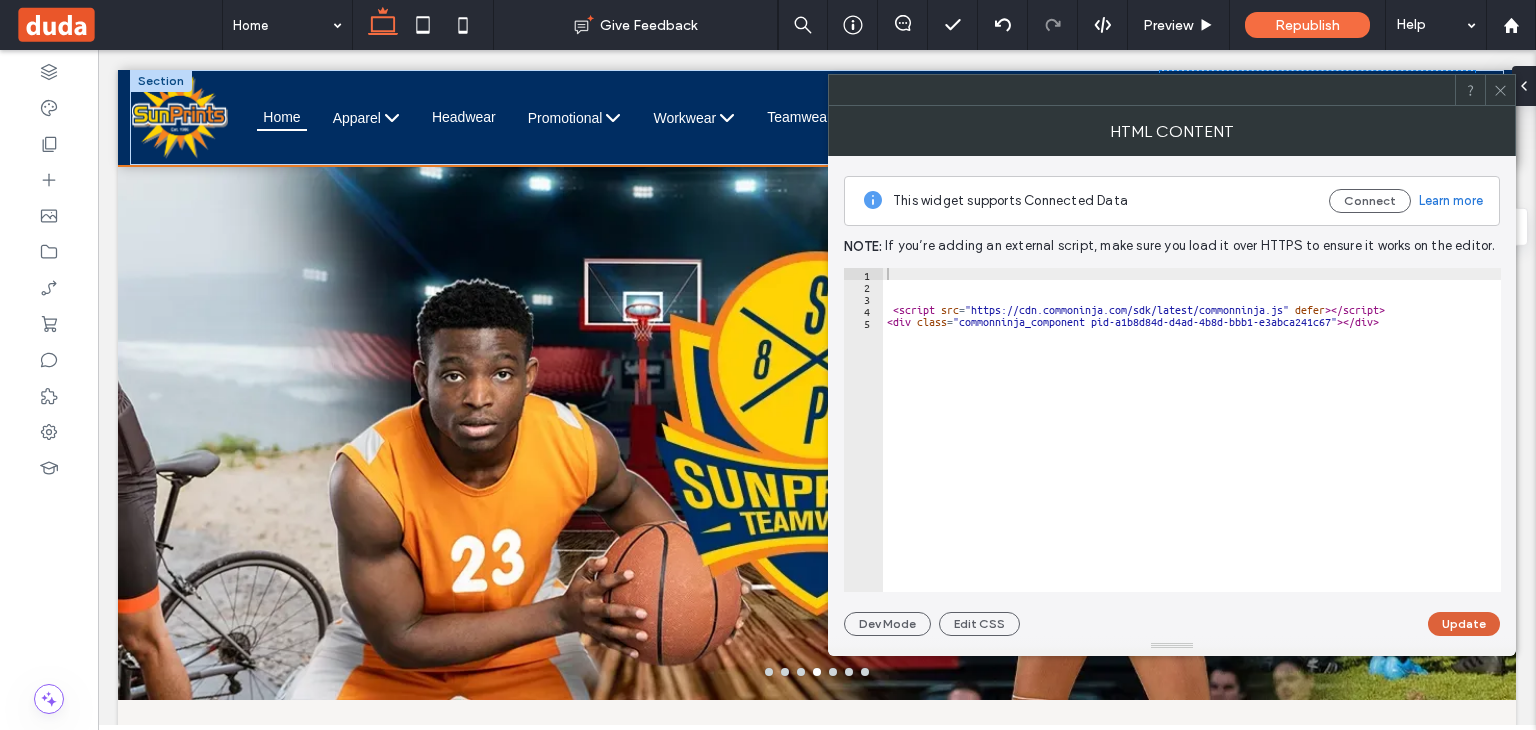 click on "Update" at bounding box center [1464, 624] 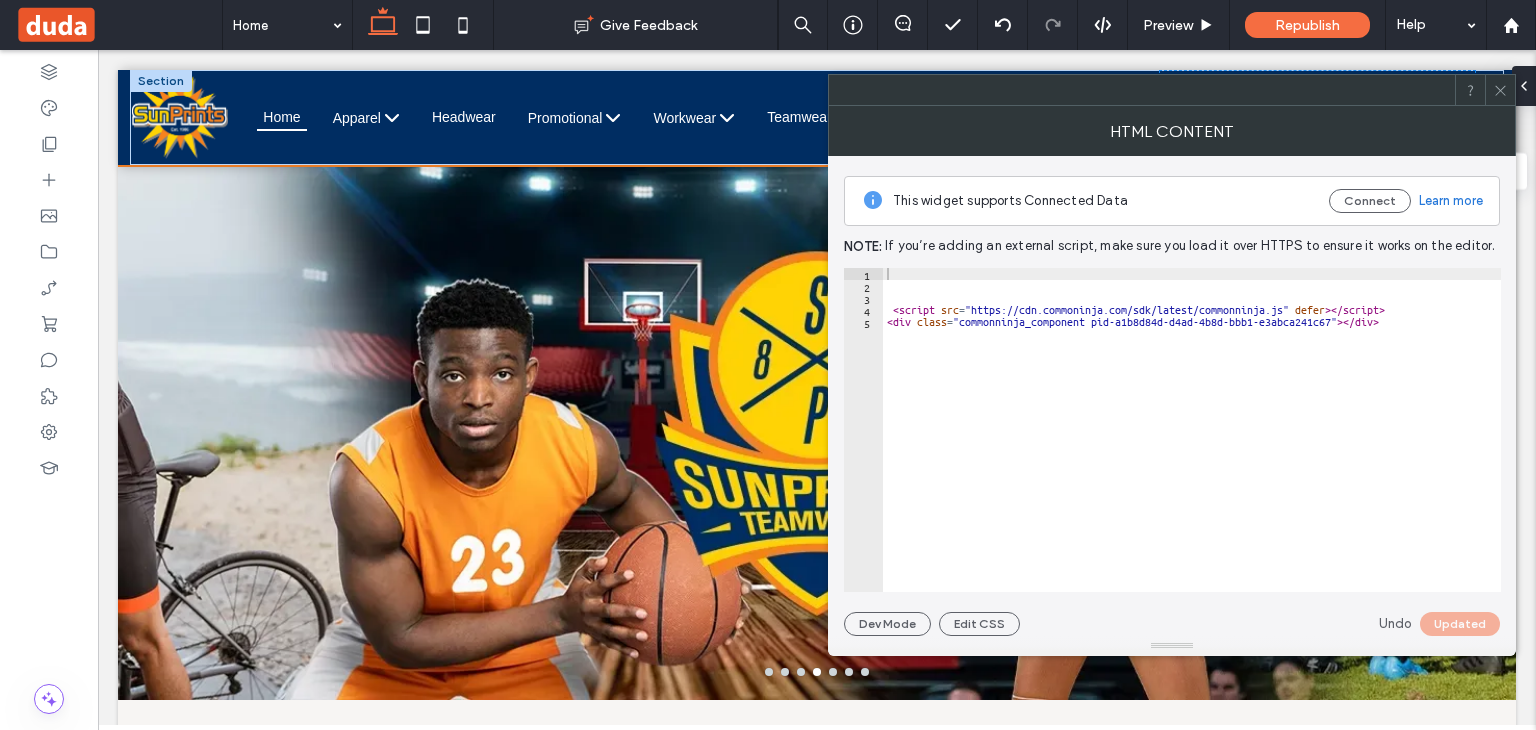 click 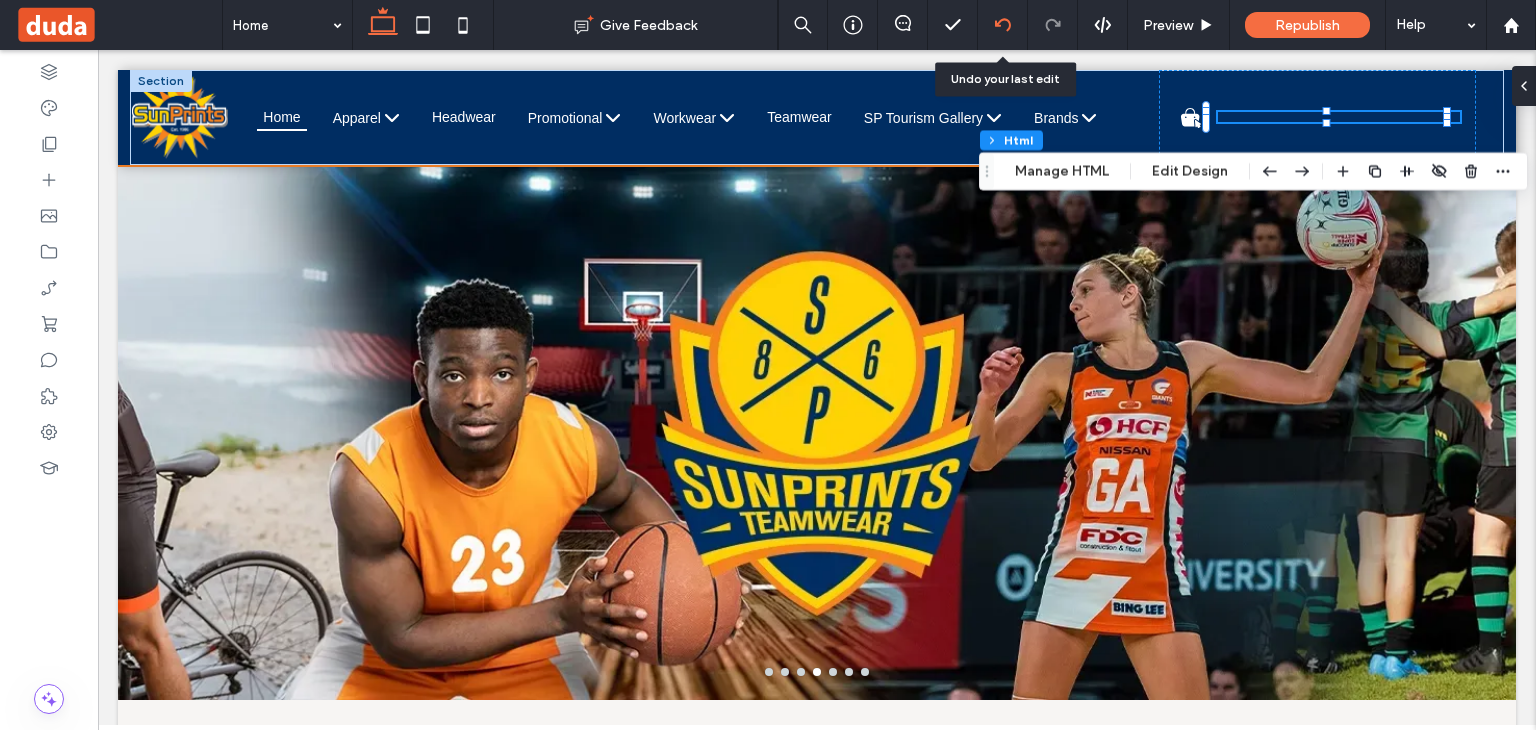 click at bounding box center (1003, 25) 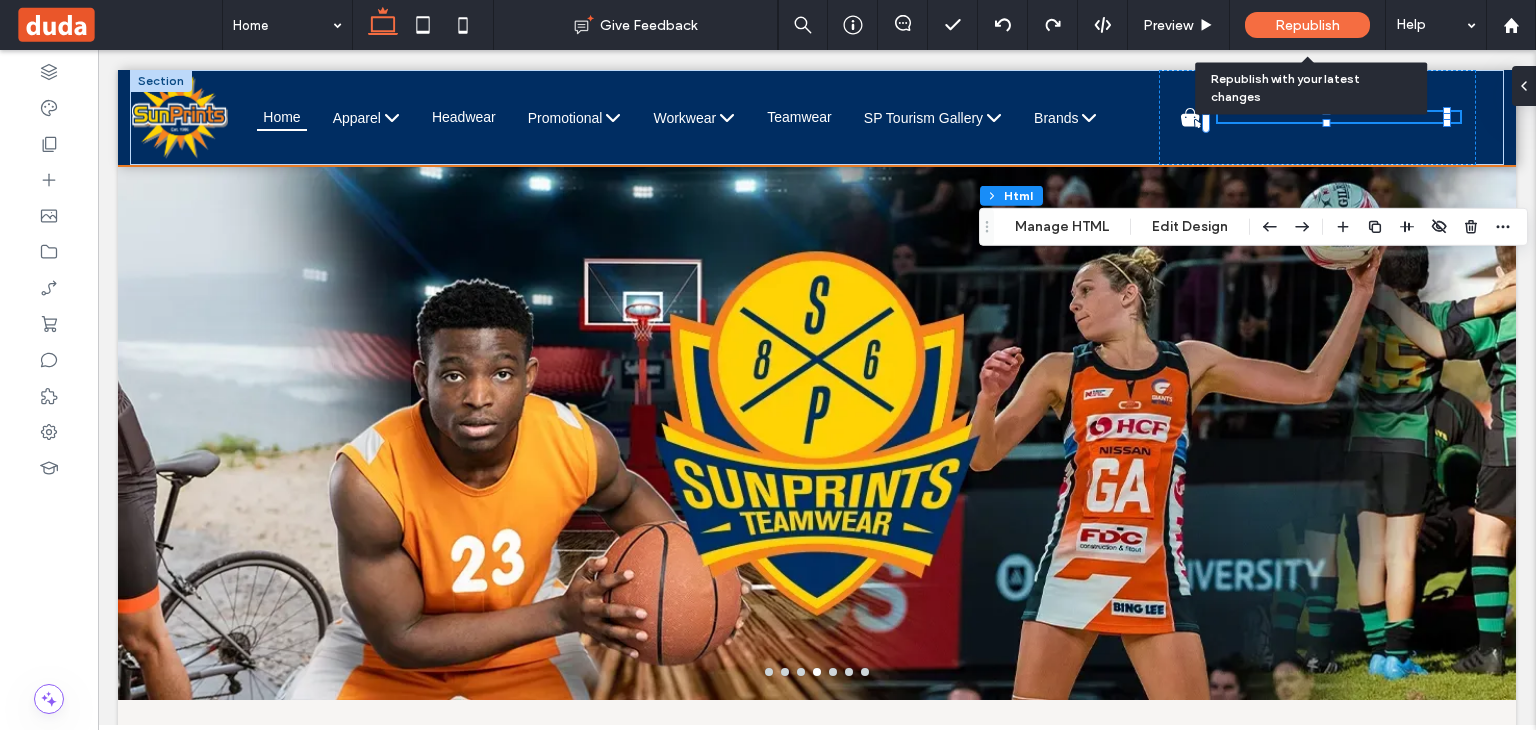 click on "Republish" at bounding box center [1307, 25] 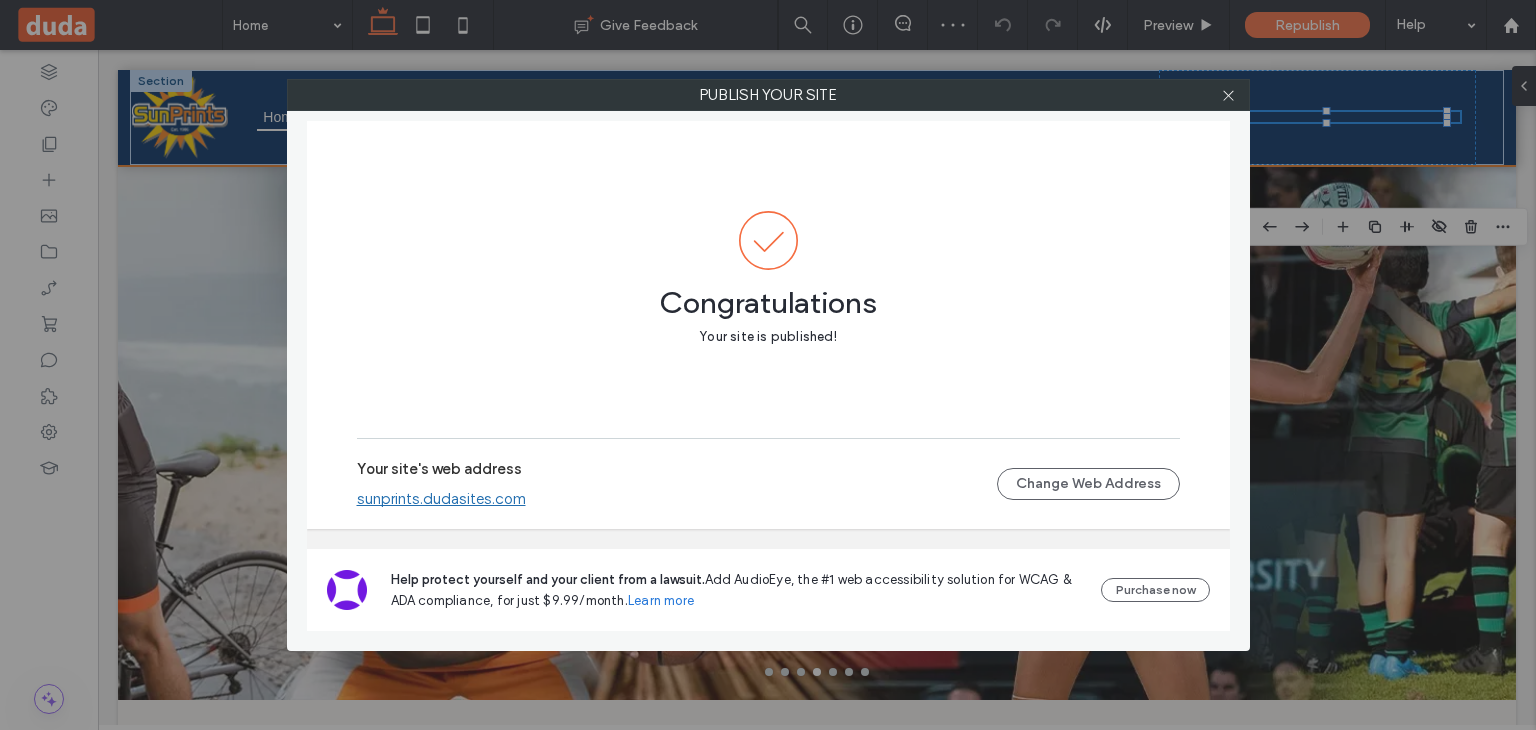 click on "sunprints.dudasites.com" at bounding box center (441, 499) 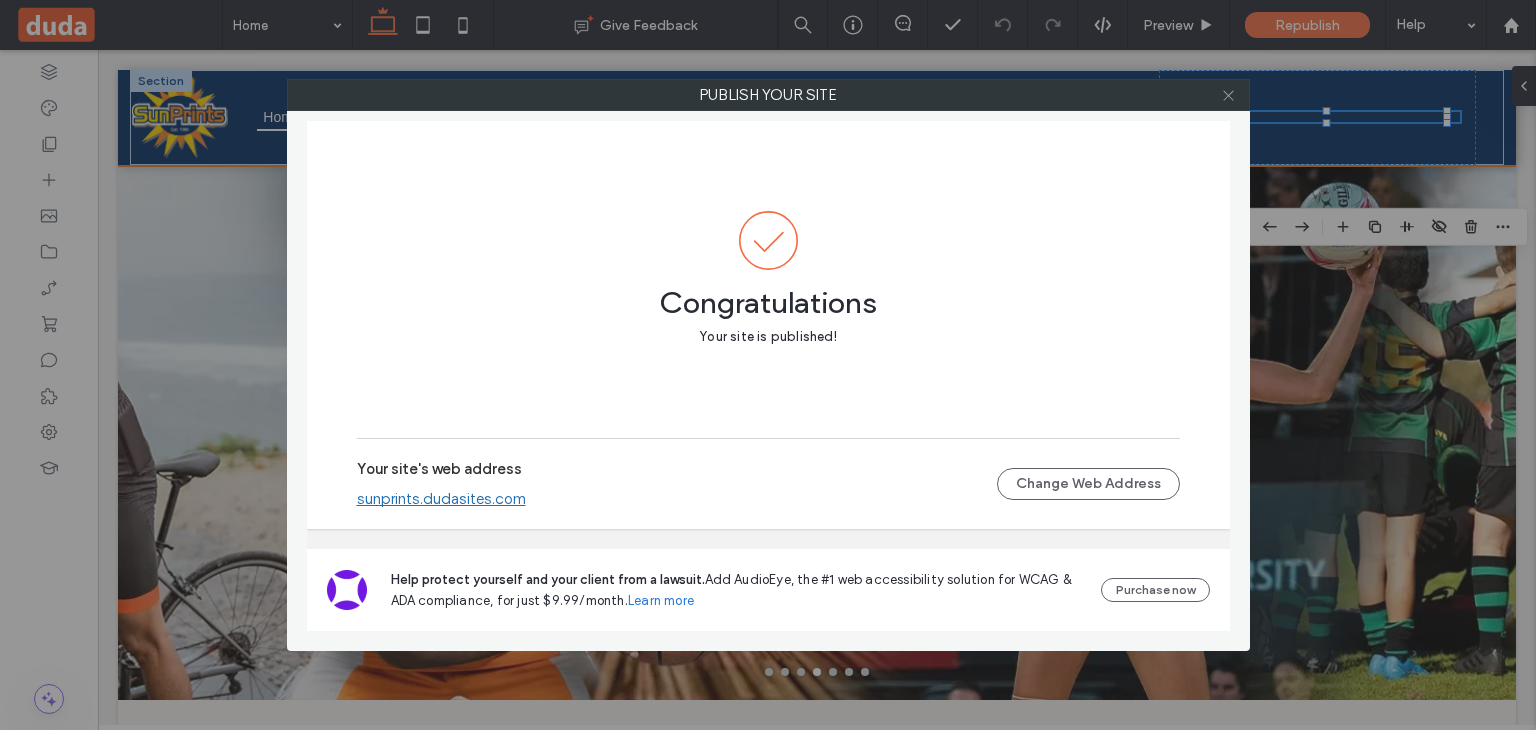 click 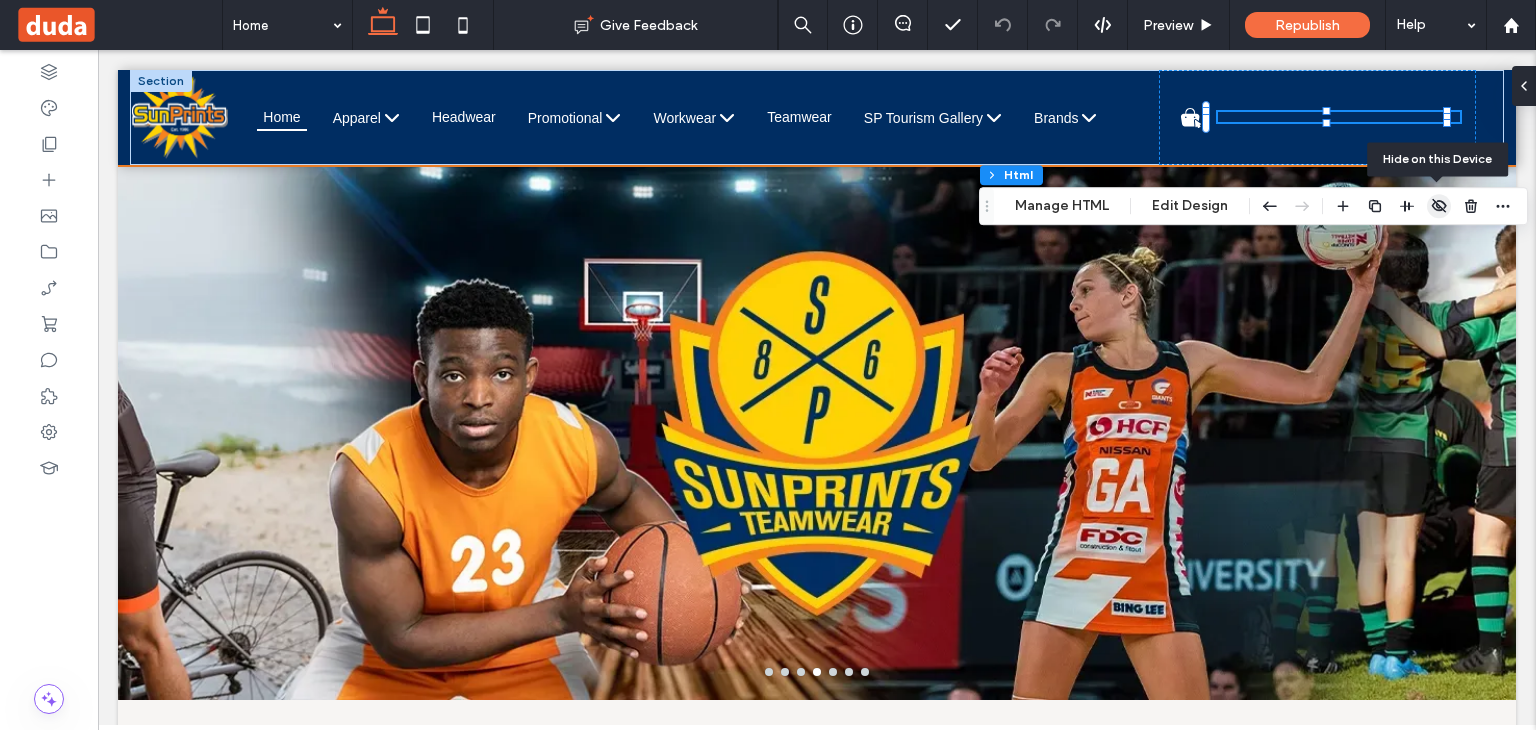 click 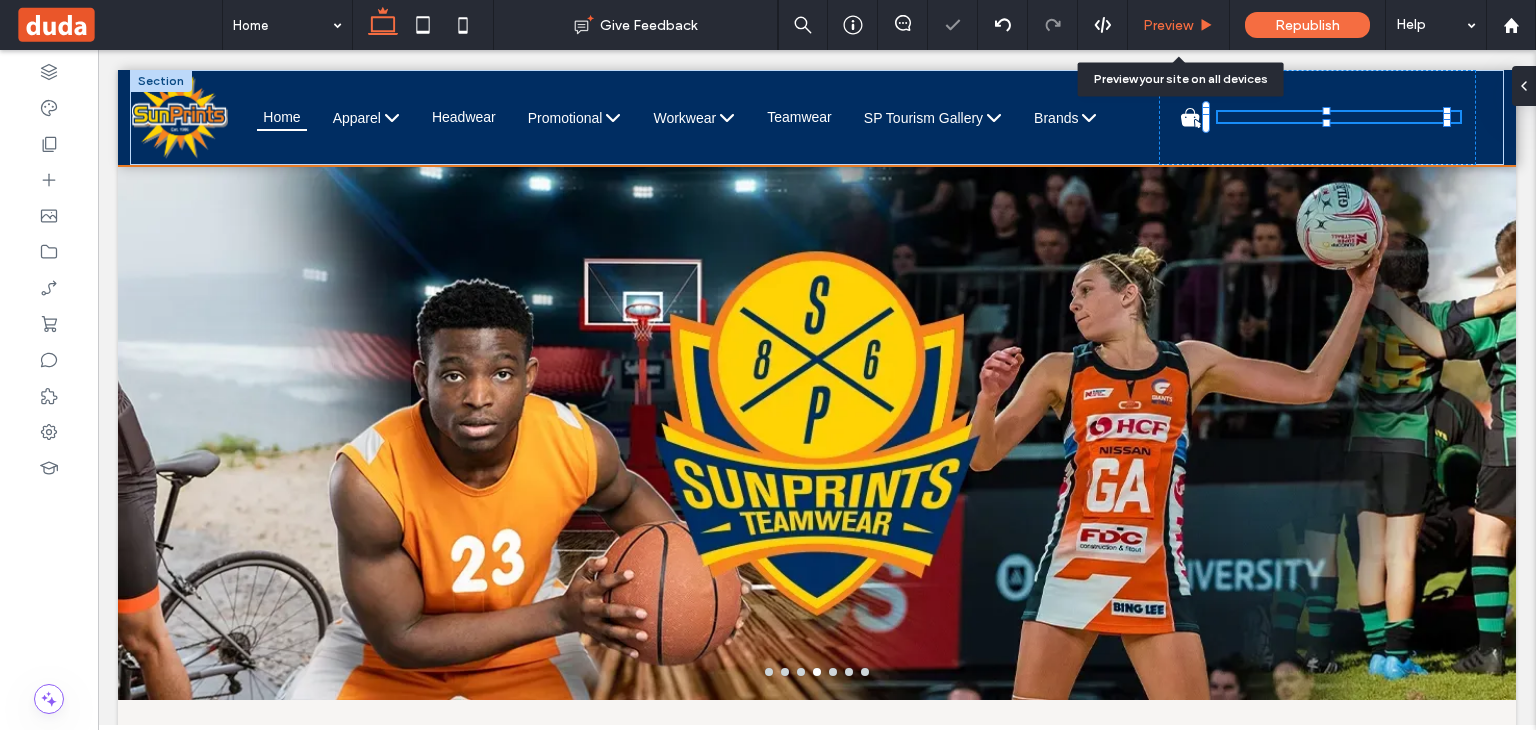 click on "Preview" at bounding box center [1168, 25] 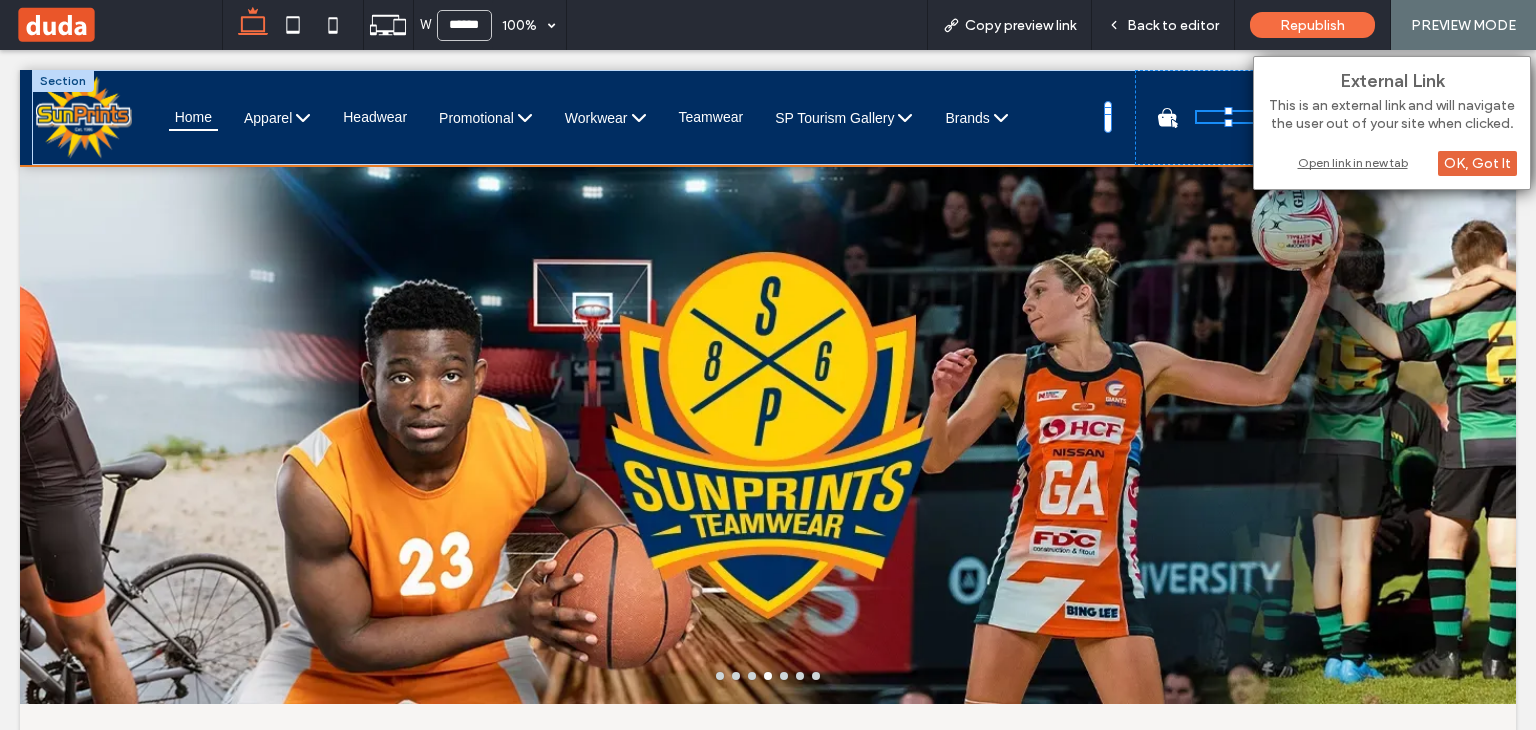 click on "OK, Got It" at bounding box center [1477, 163] 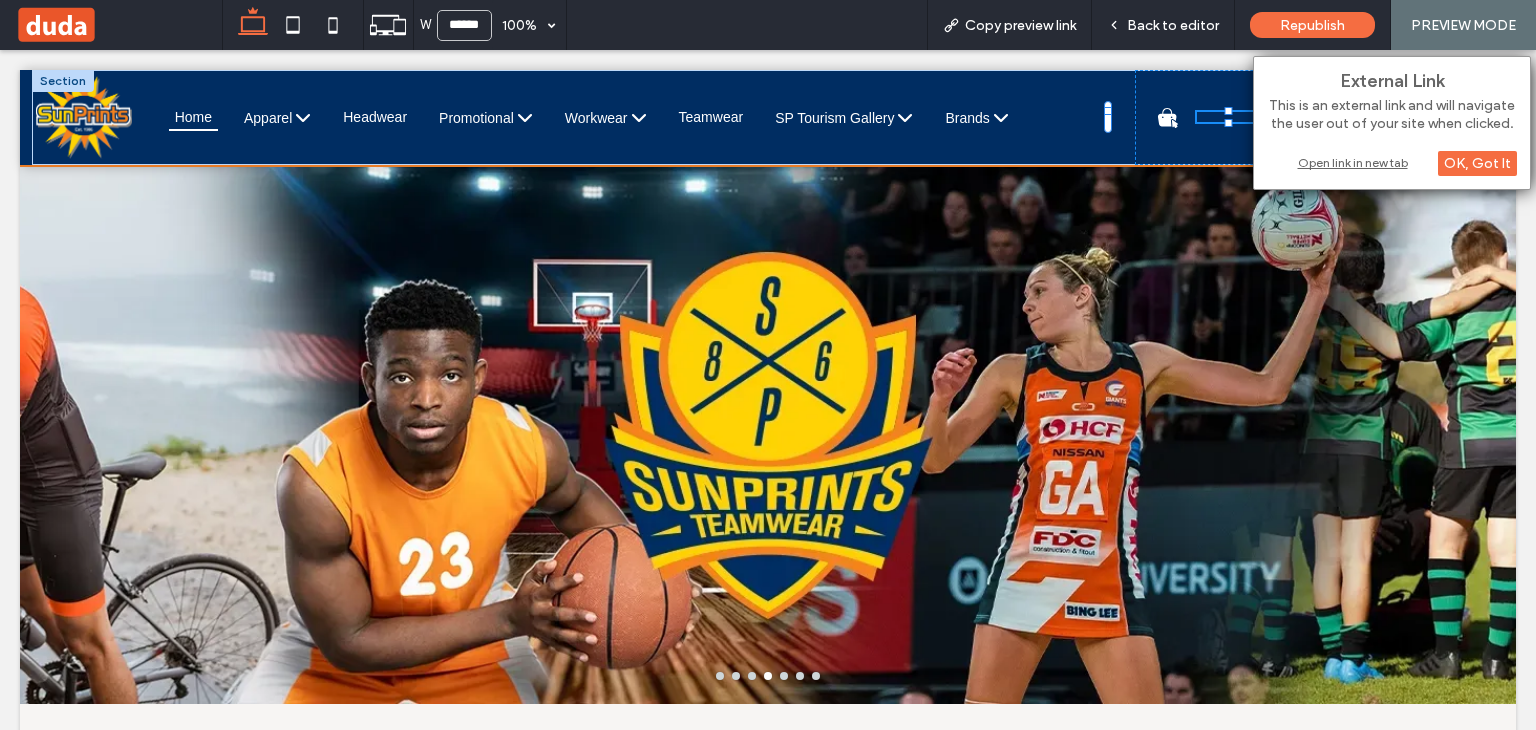click on "Open link in new tab" at bounding box center [1392, 162] 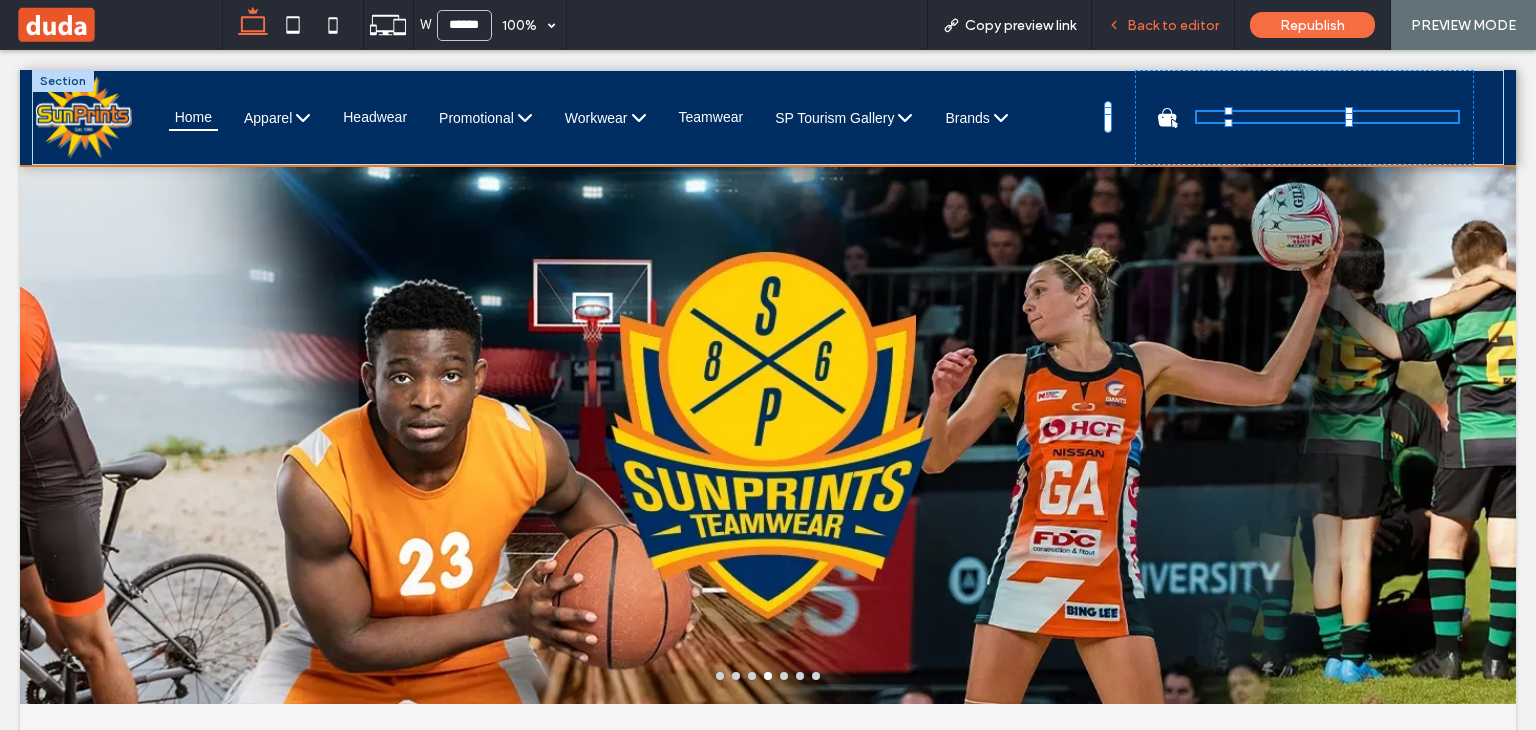 click on "Back to editor" at bounding box center (1173, 25) 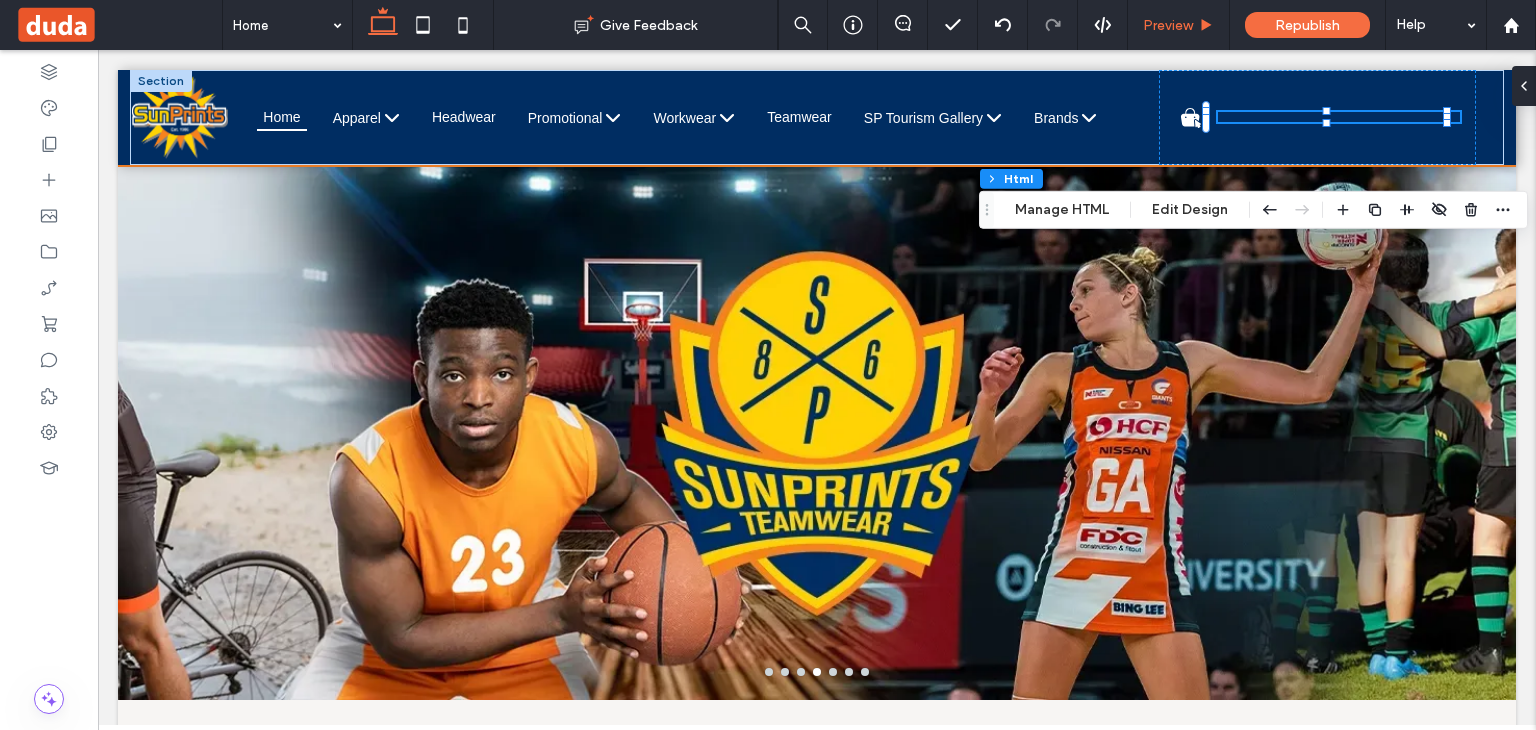 scroll, scrollTop: 0, scrollLeft: 0, axis: both 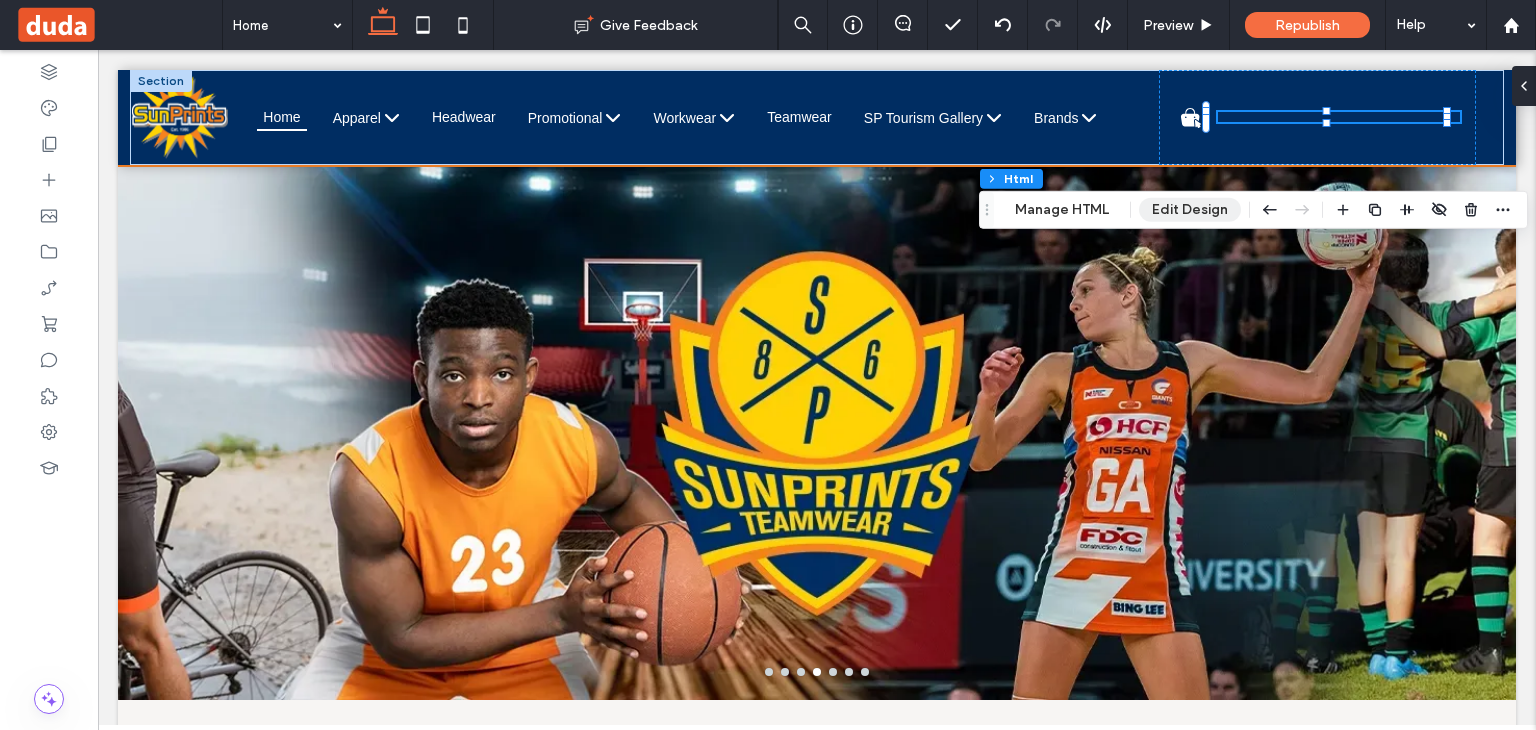 click on "Edit Design" at bounding box center (1190, 210) 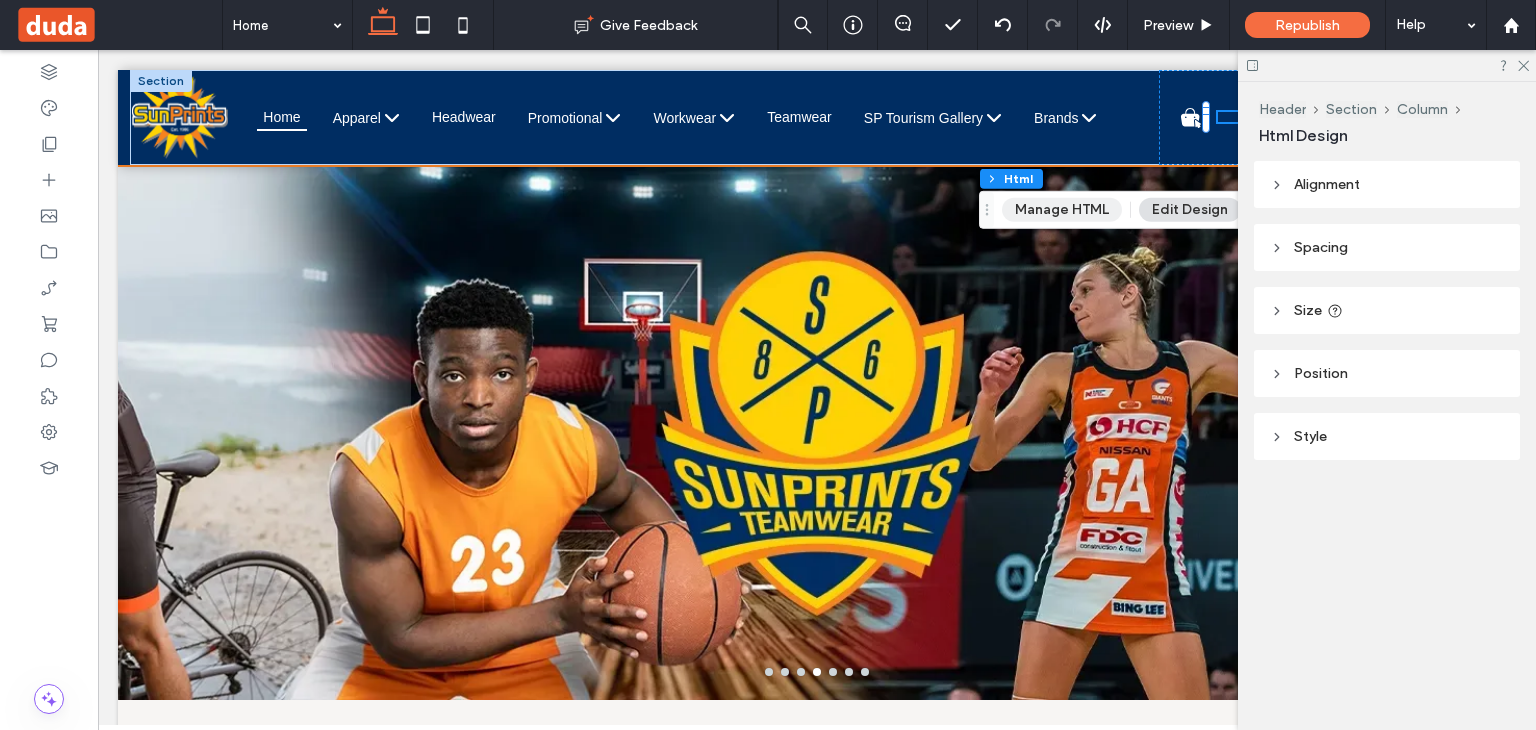 click on "Manage HTML" at bounding box center (1062, 210) 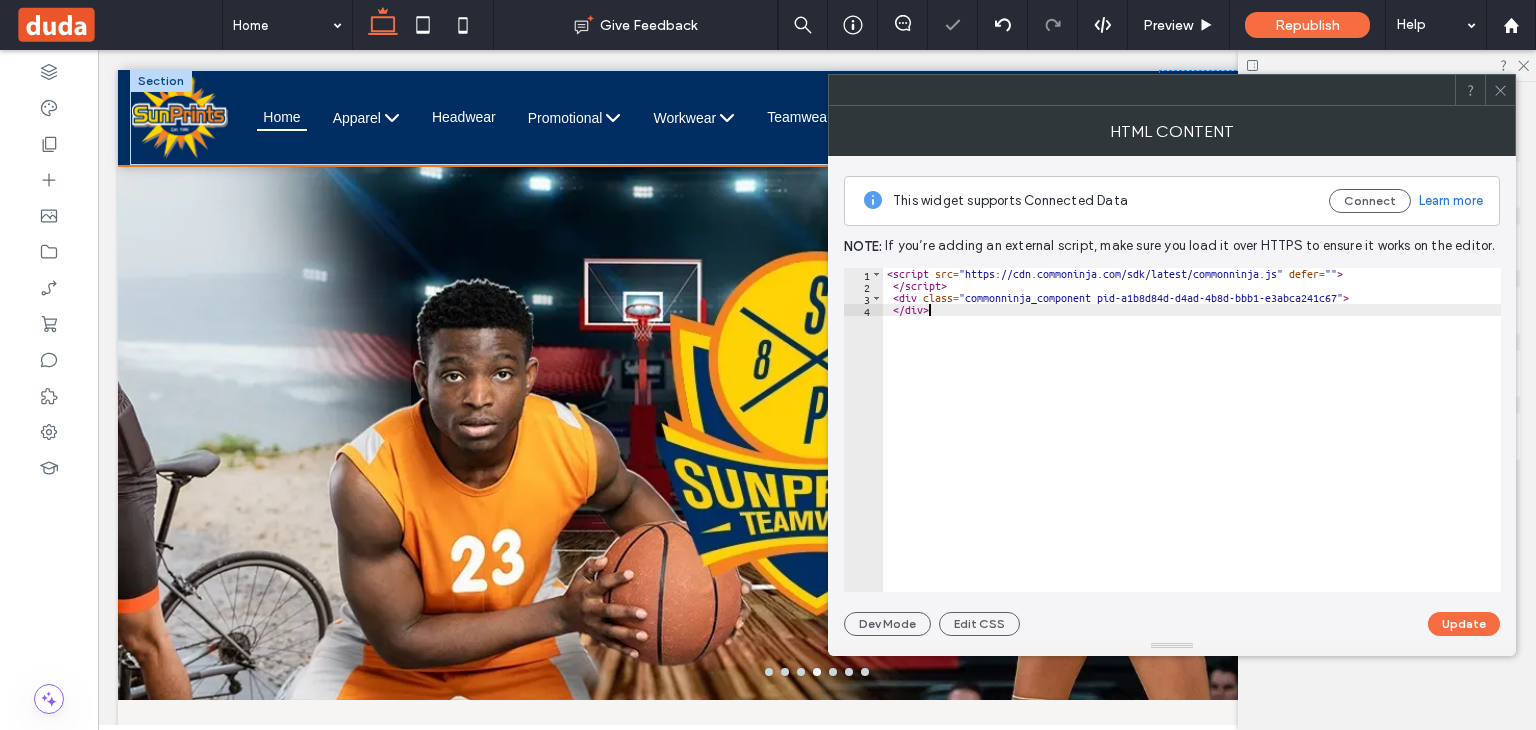 click on "[SCRIPT_TAG] [SCRIPT_TAG]" at bounding box center [1192, 442] 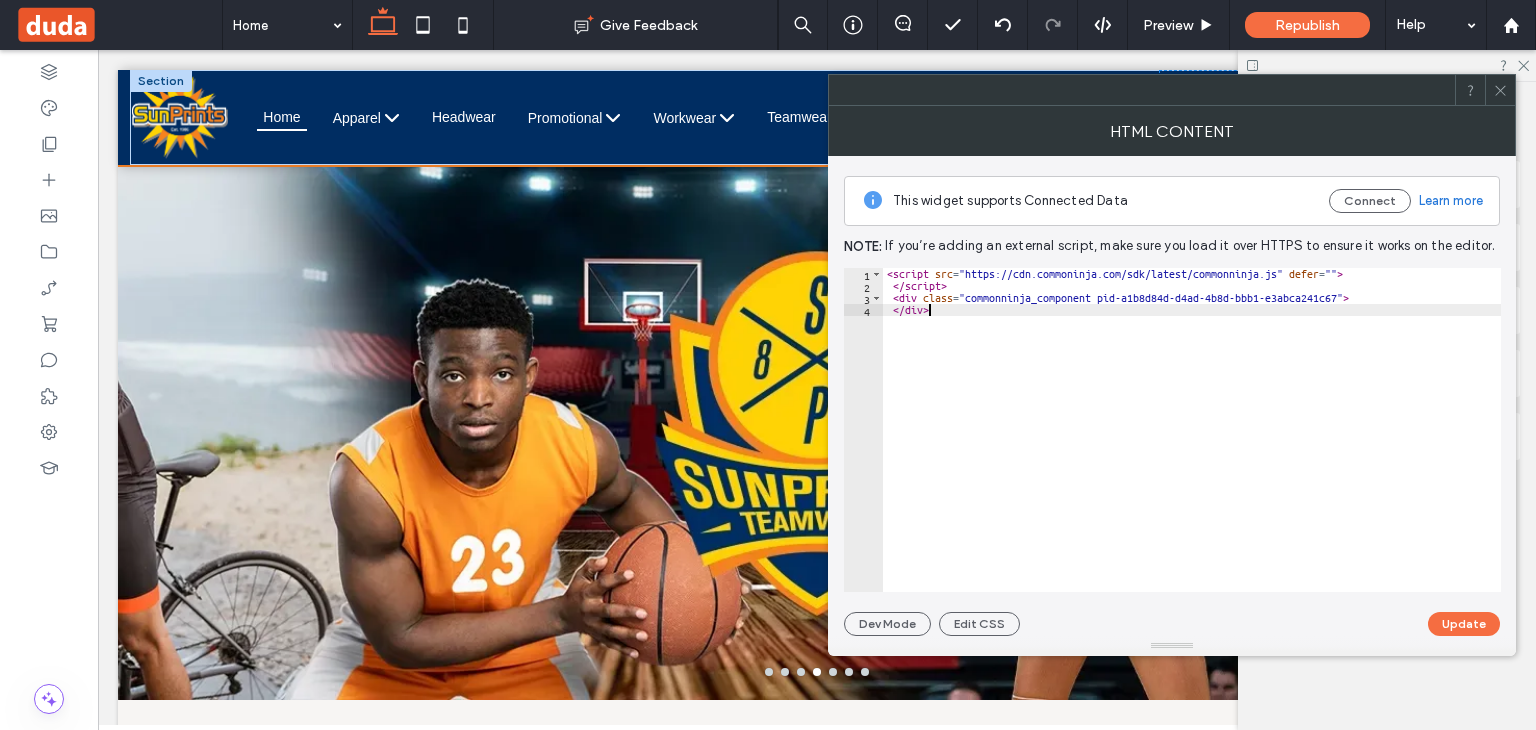 type on "**********" 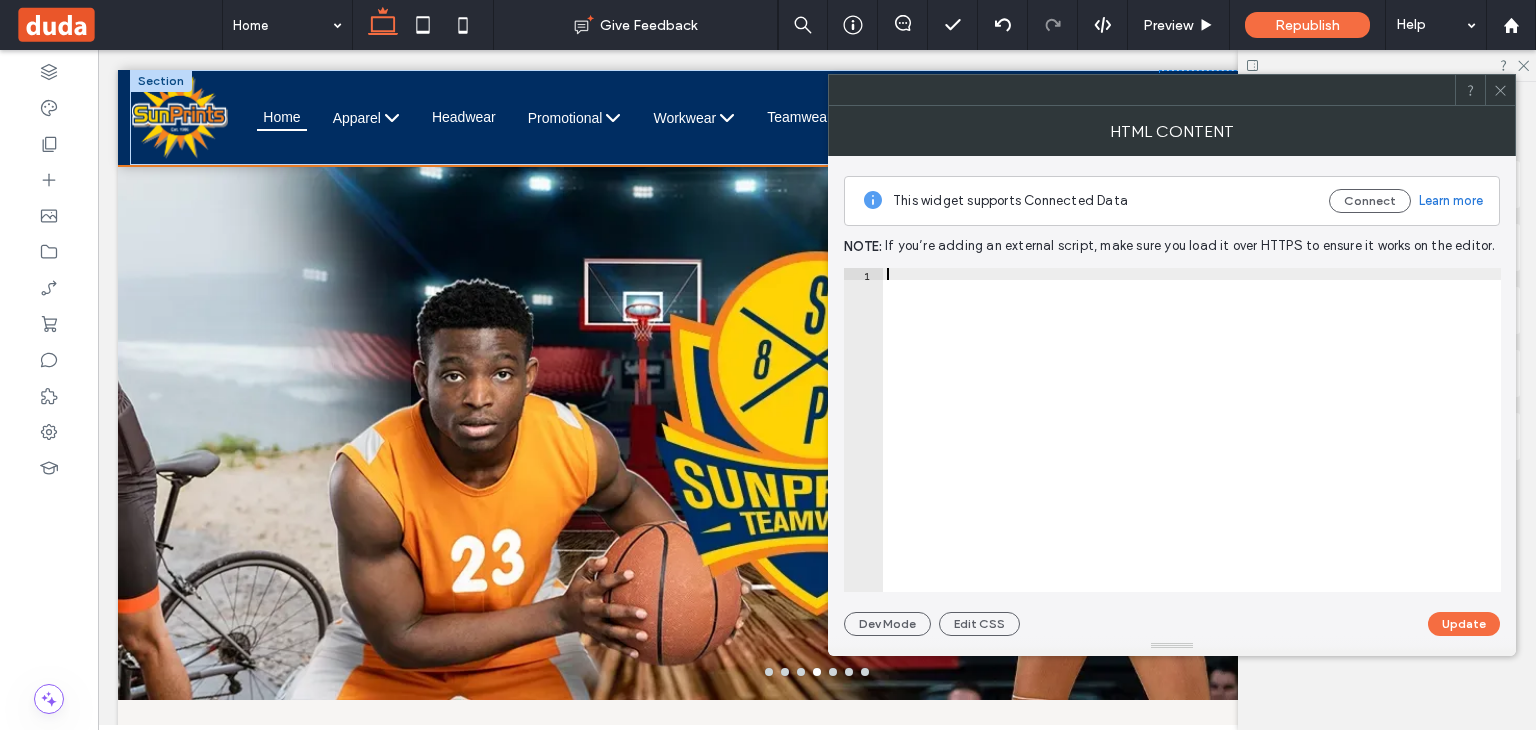 paste on "**********" 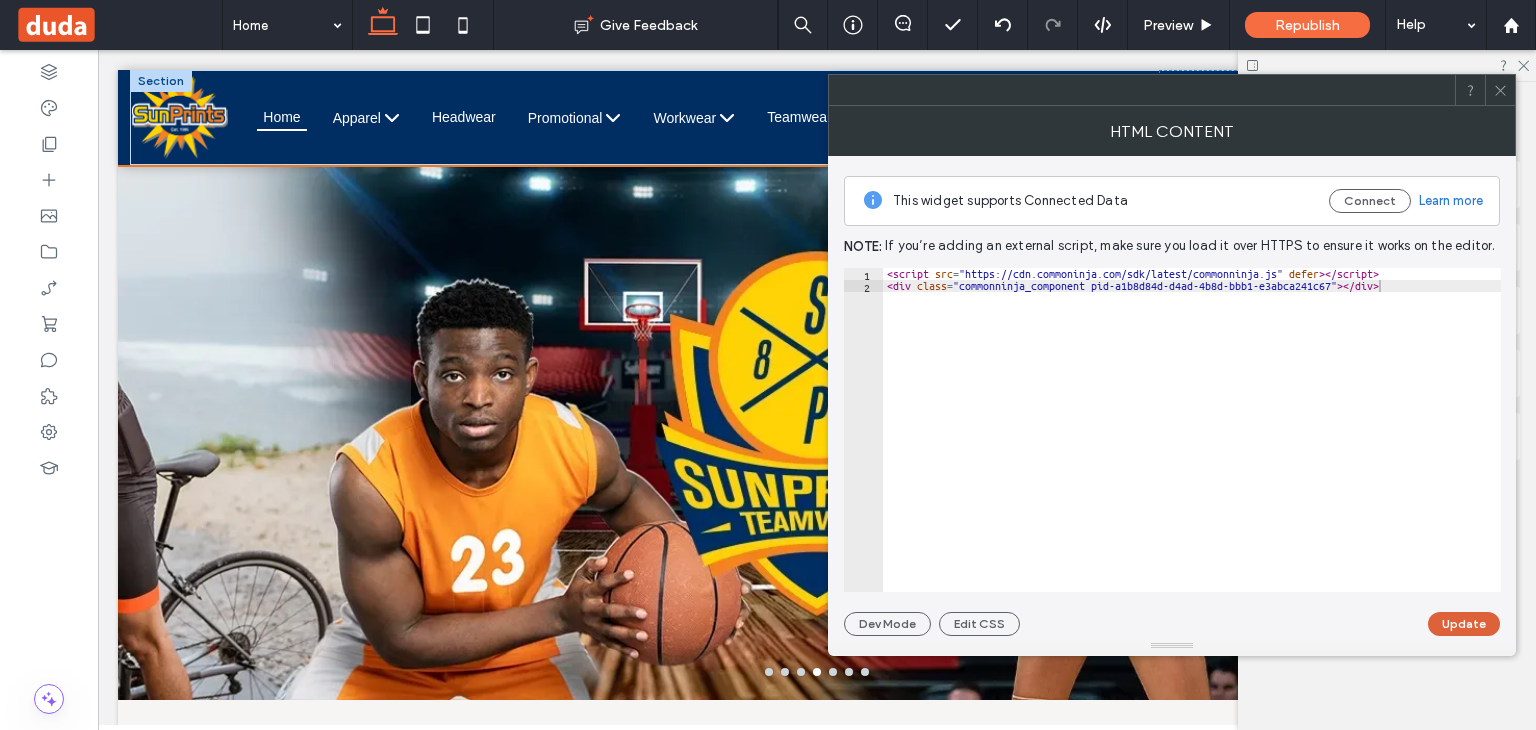 click on "Update" at bounding box center [1464, 624] 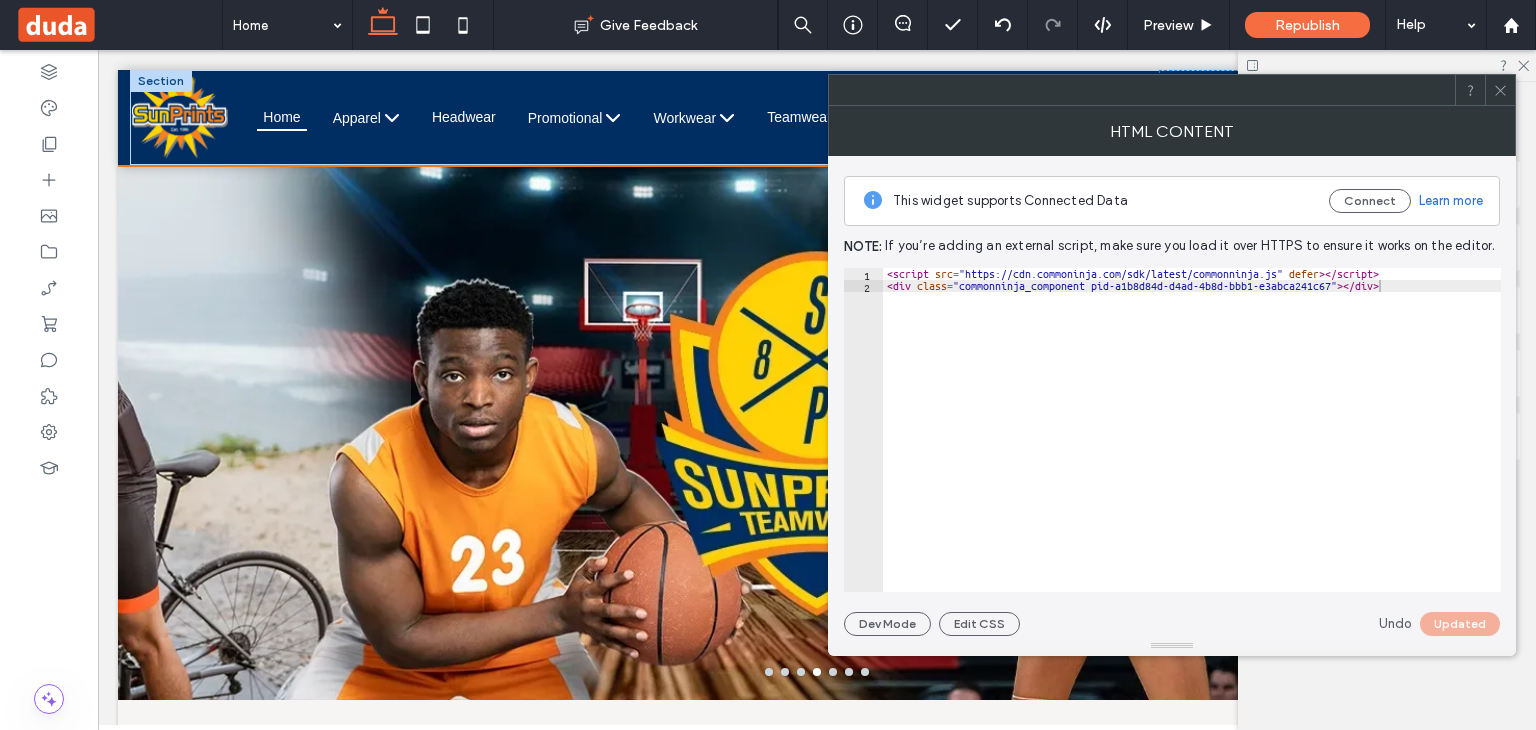 click at bounding box center [1500, 90] 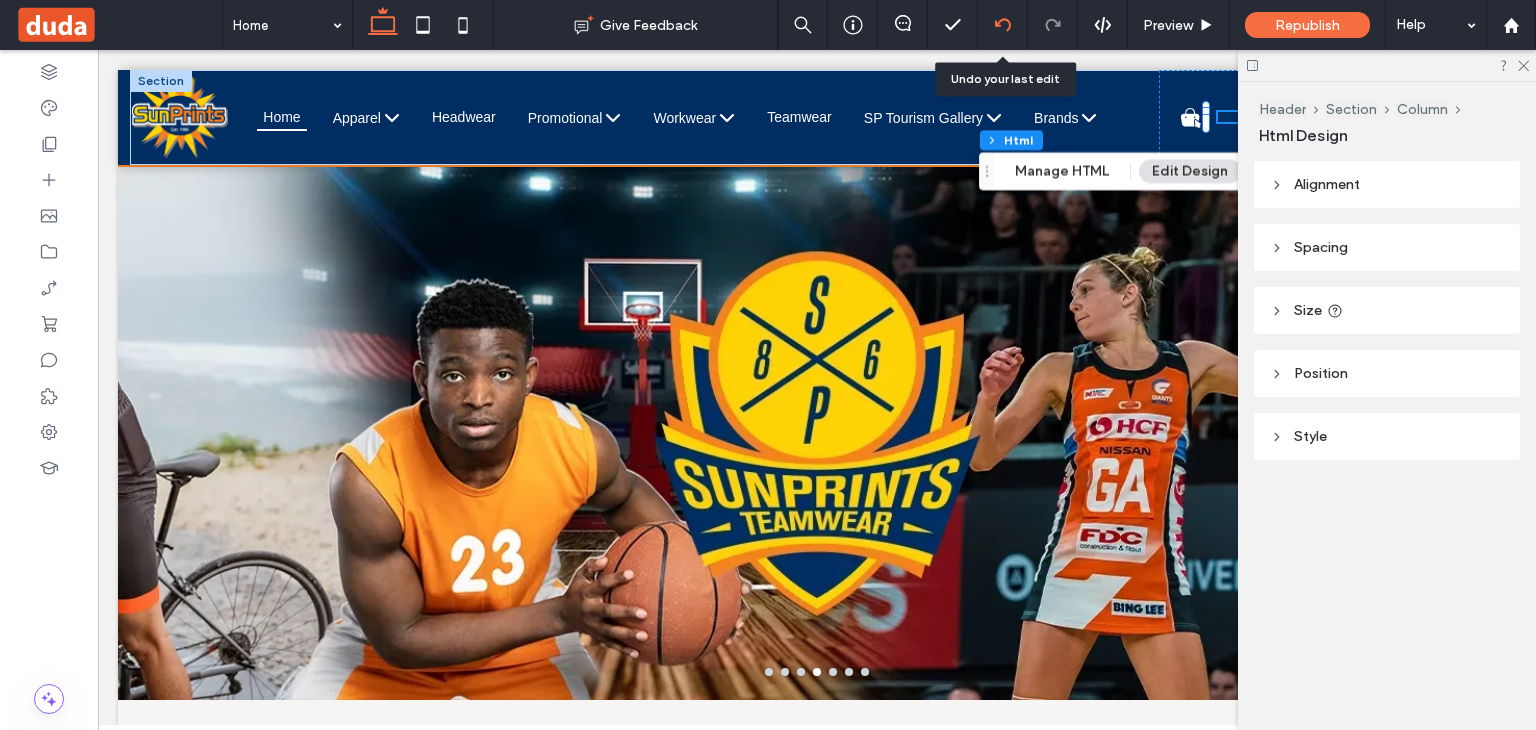 click at bounding box center (1002, 25) 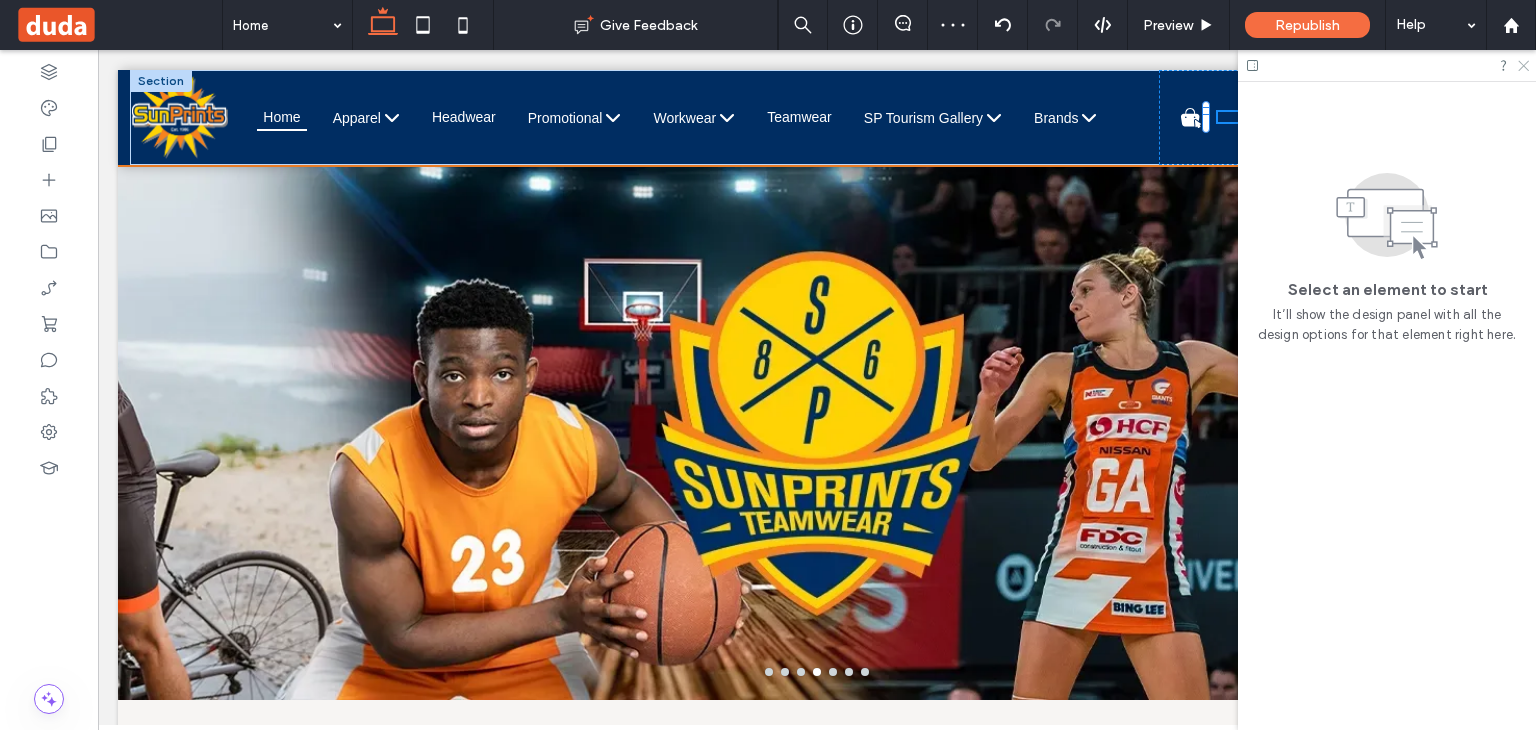click 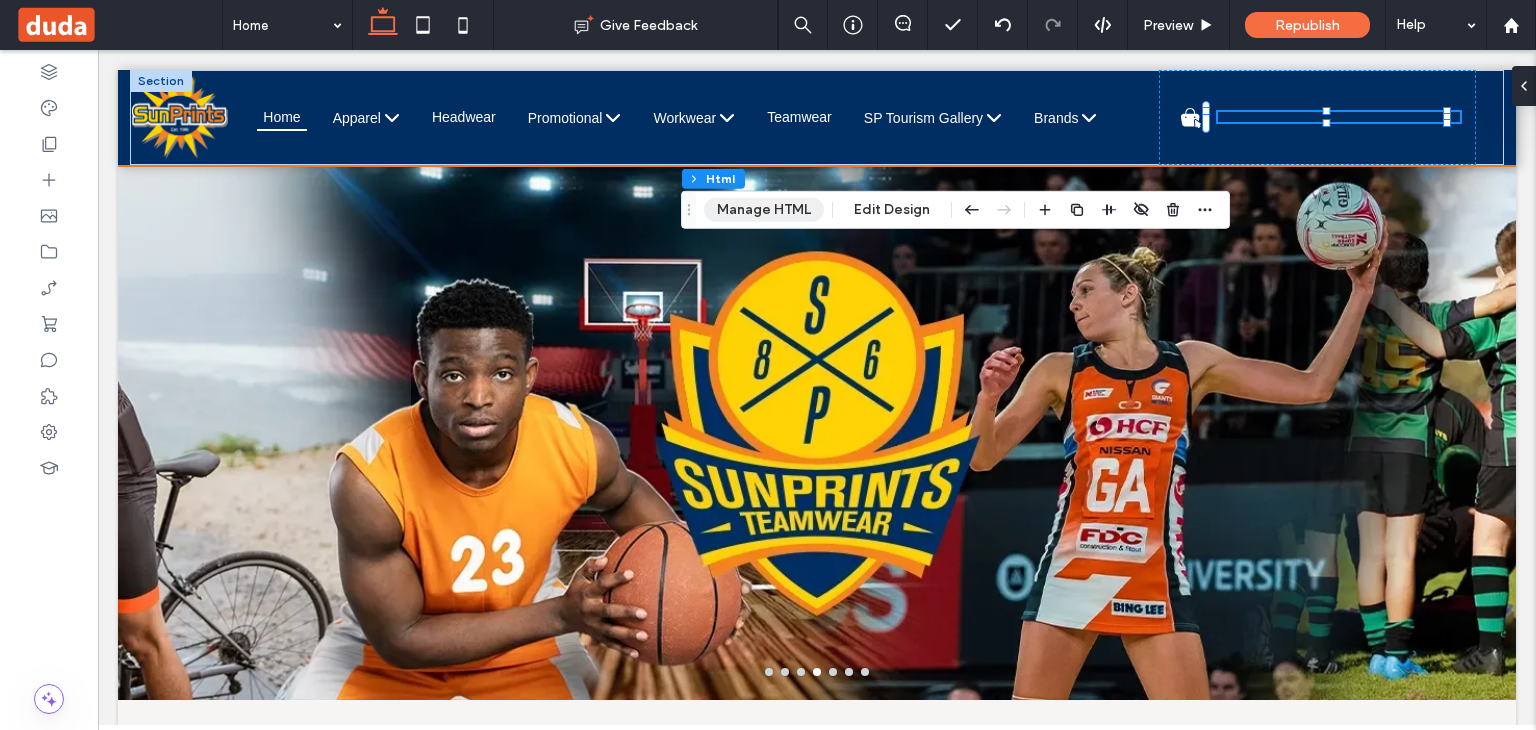 click on "Manage HTML" at bounding box center (764, 210) 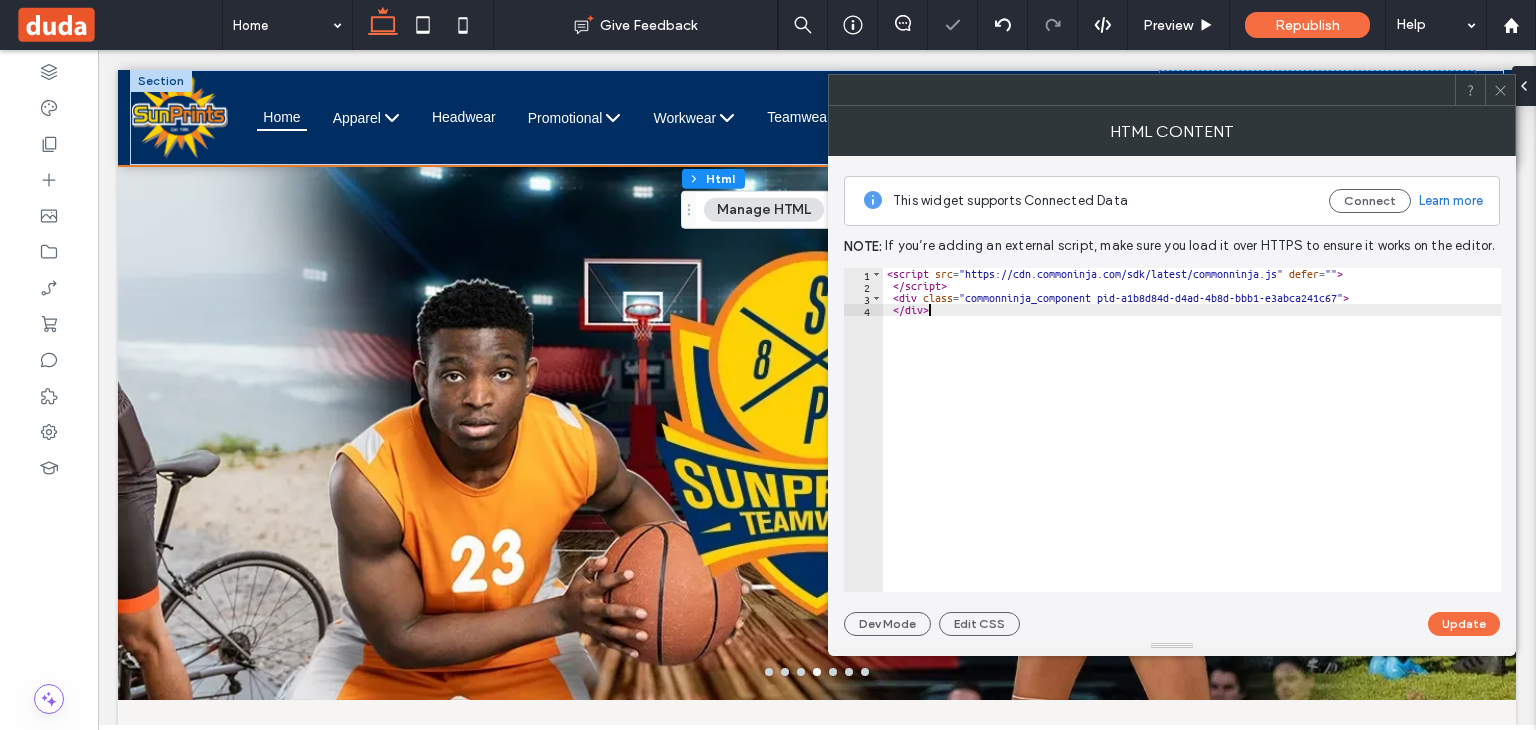 click on "[SCRIPT_TAG] [SCRIPT_TAG]" at bounding box center [1192, 442] 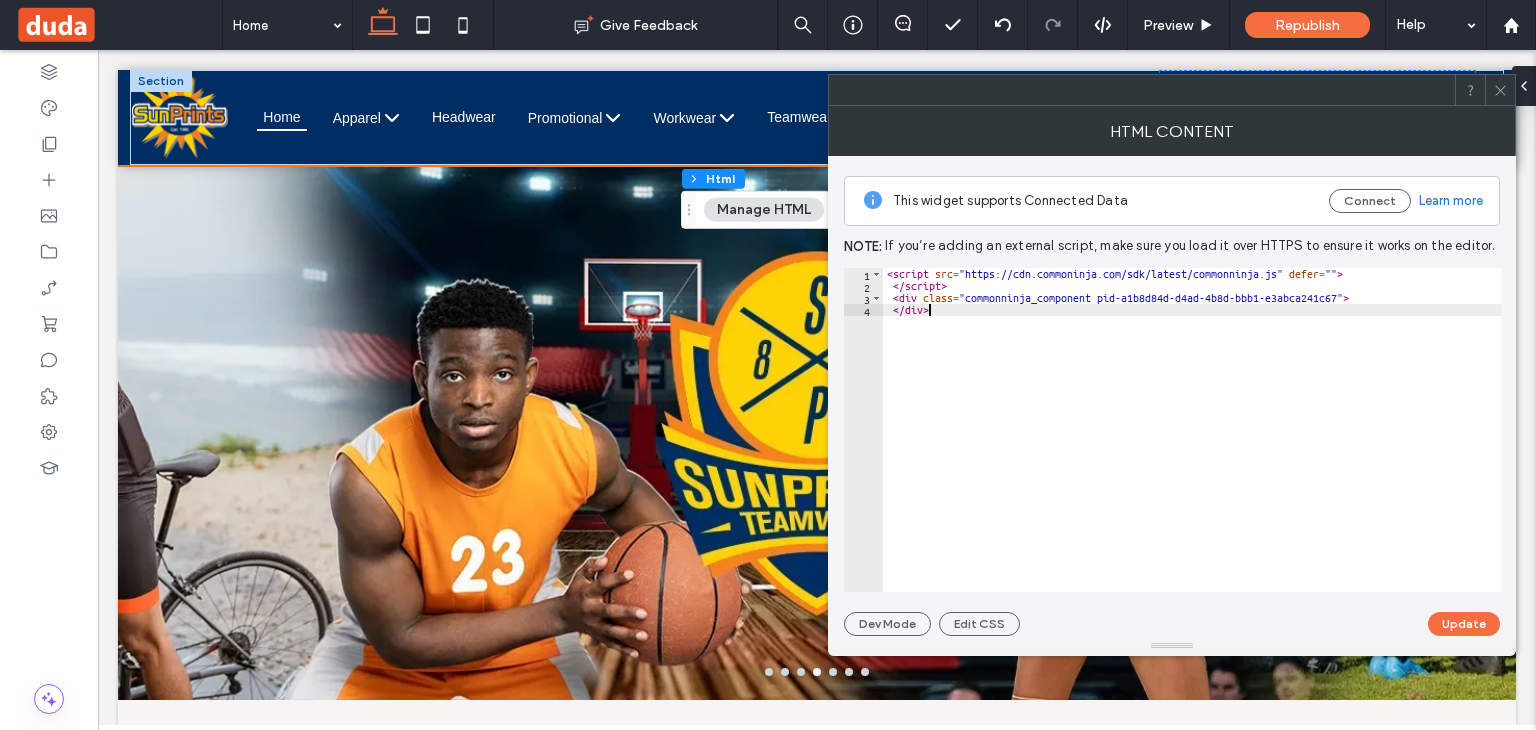 type on "**********" 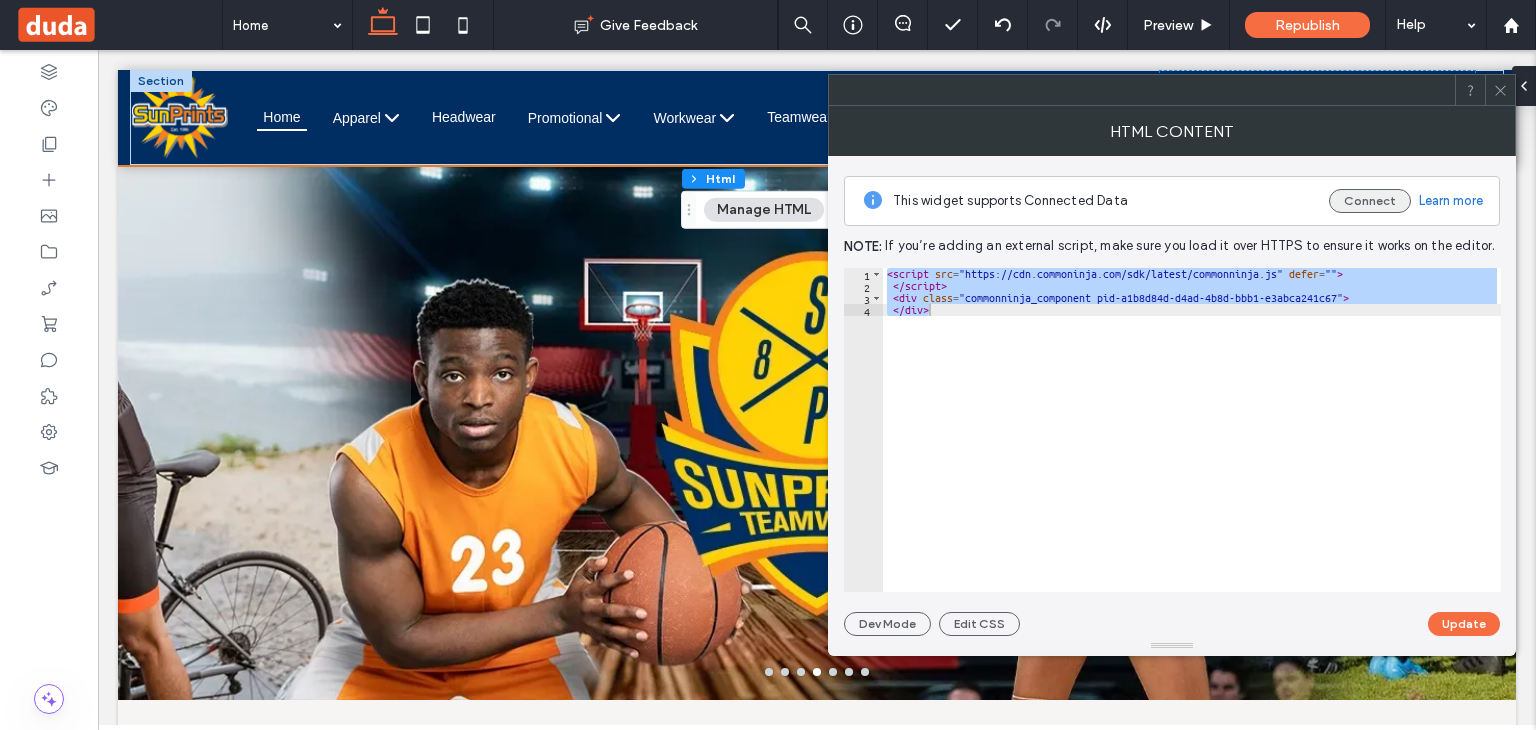 click on "Connect" at bounding box center (1370, 201) 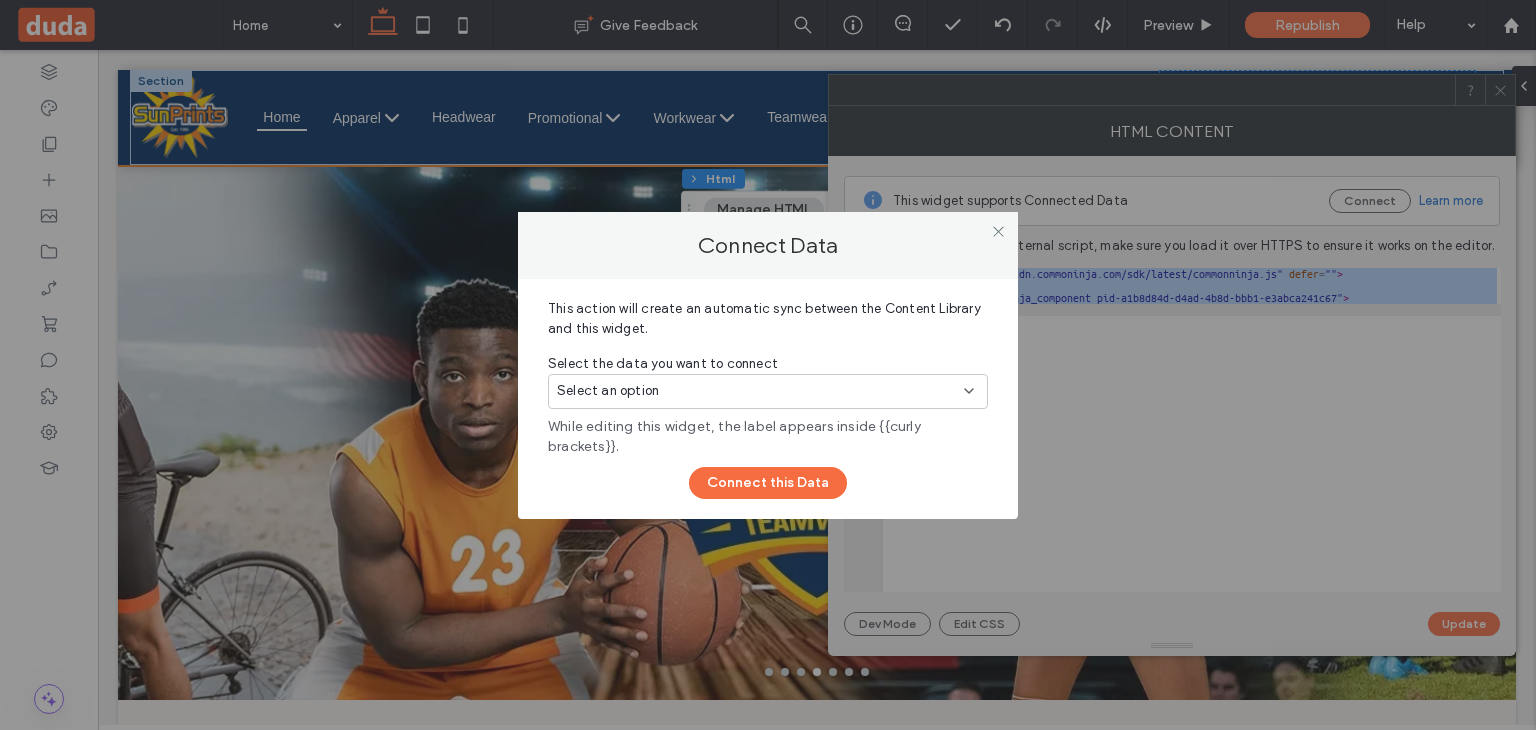 click on "Select an option" at bounding box center (756, 391) 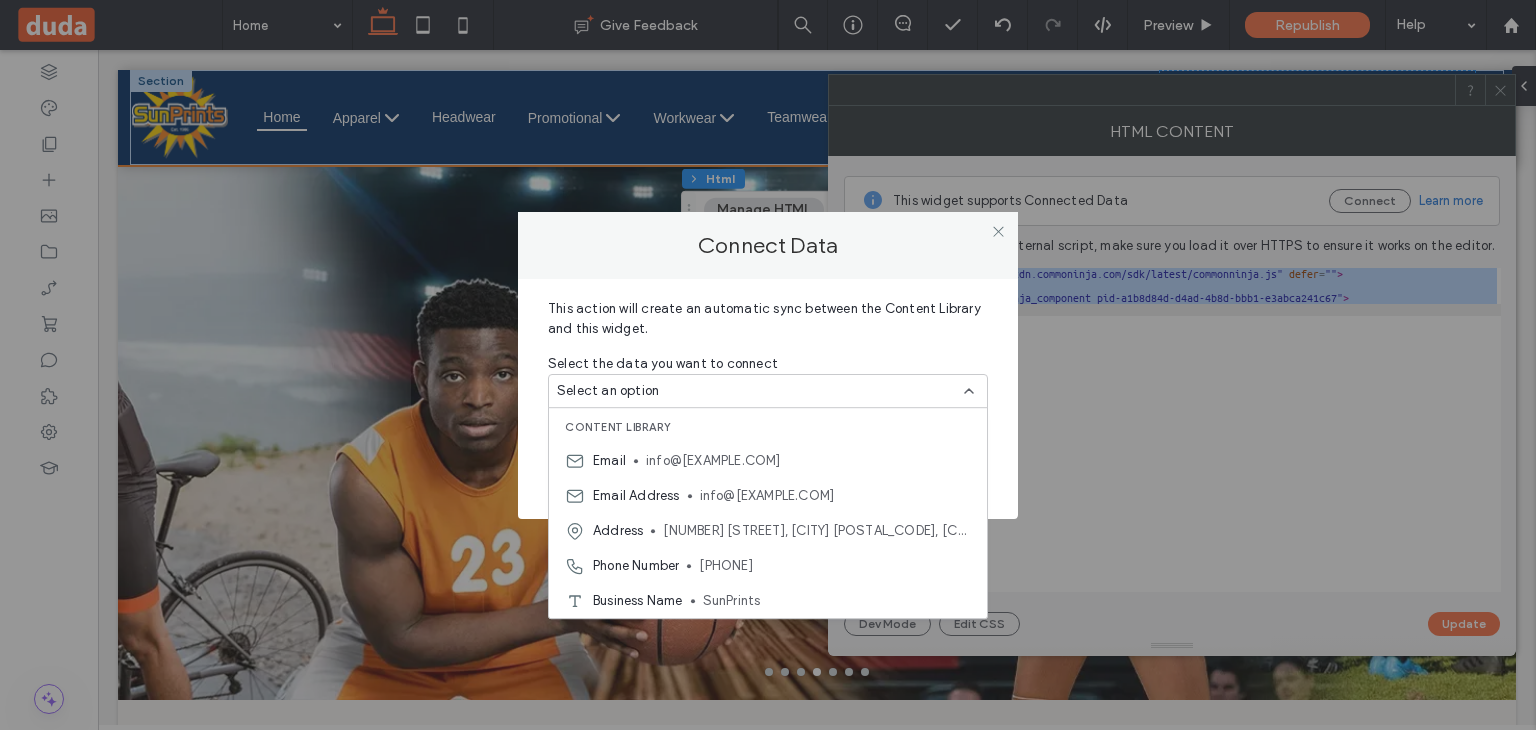 click on "Connect Data This action will create an automatic sync between the Content Library and this widget. Select the data you want to connect Select an option While editing this widget, the label appears inside {{curly brackets}}. Connect this Data" at bounding box center (768, 365) 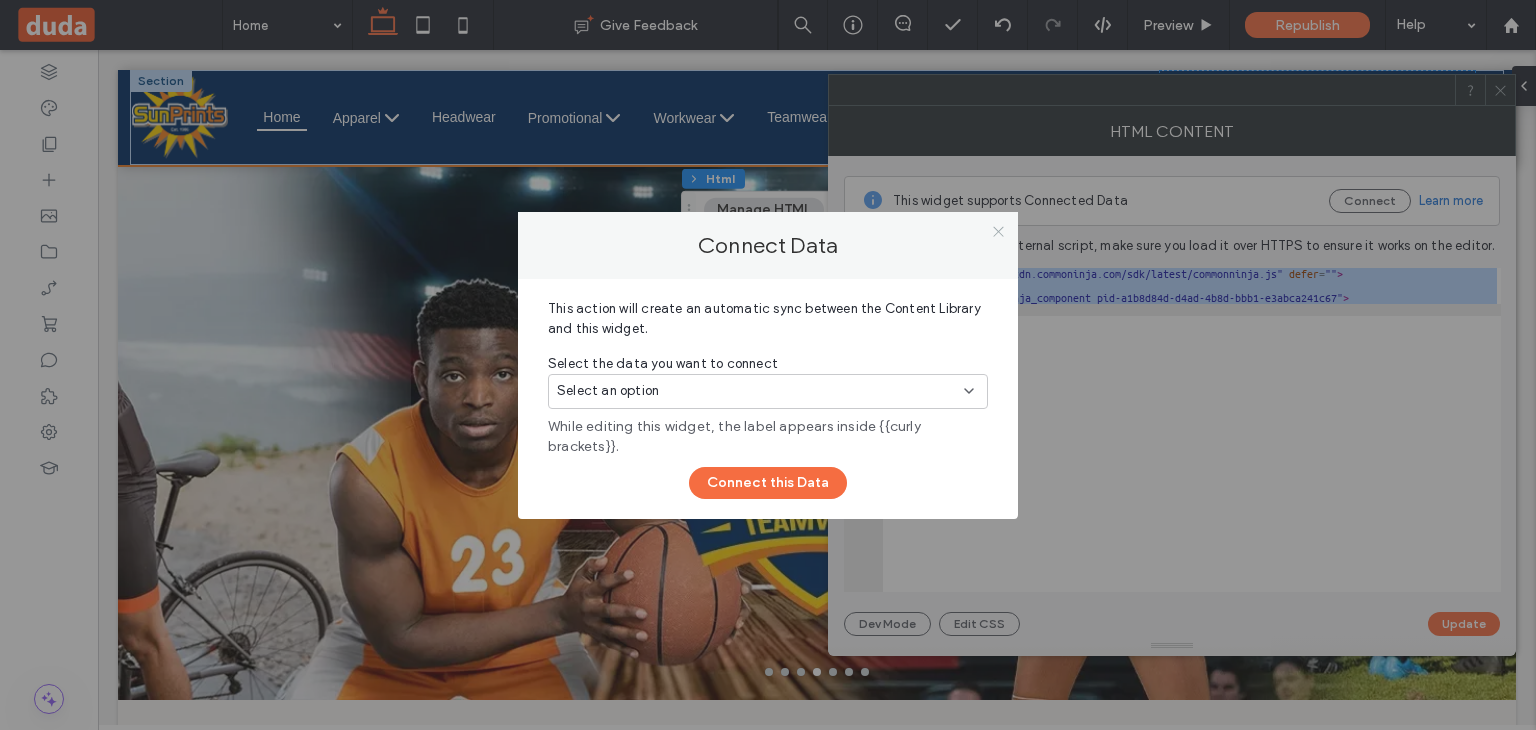 click 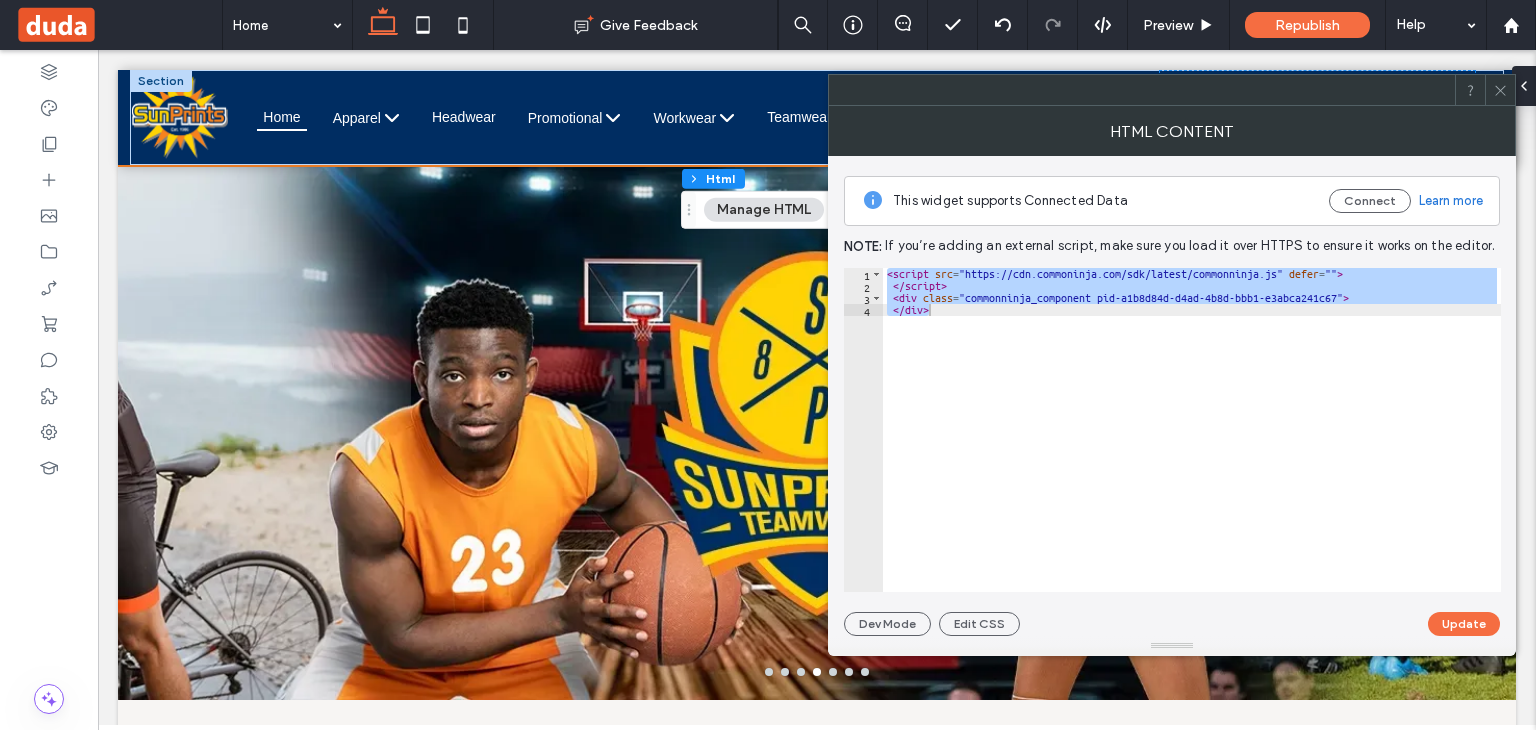 click 